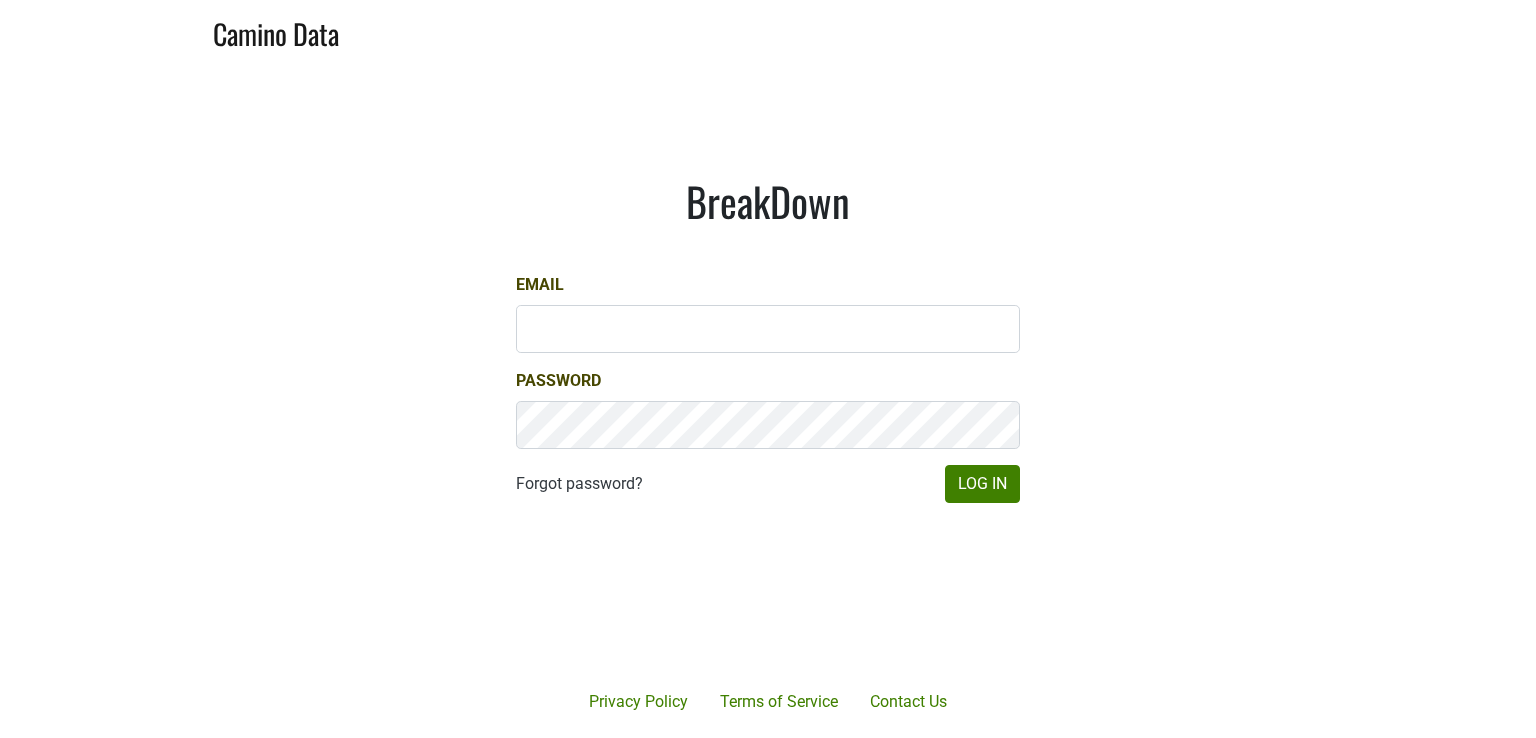 scroll, scrollTop: 0, scrollLeft: 0, axis: both 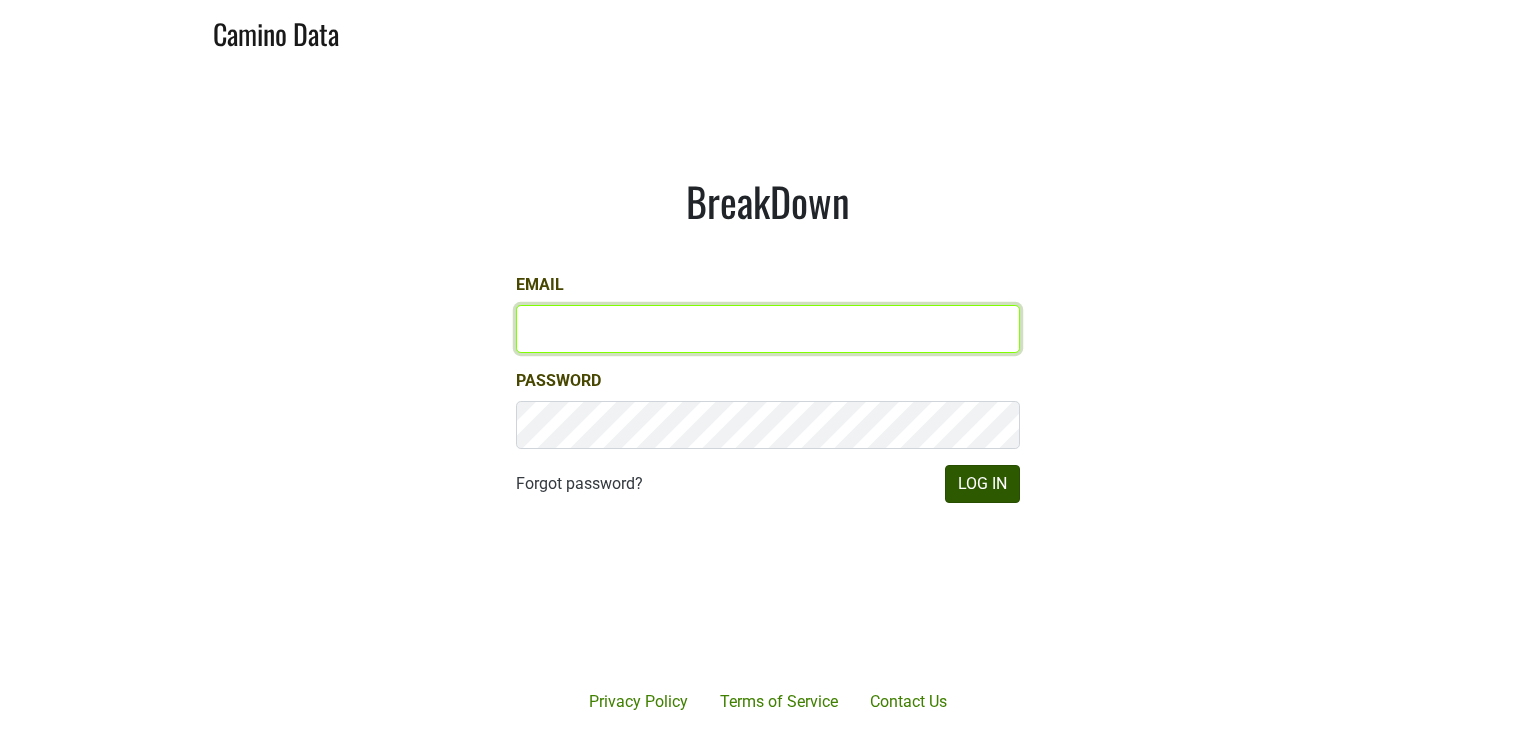 type on "[PERSON_NAME][EMAIL_ADDRESS][DOMAIN_NAME]" 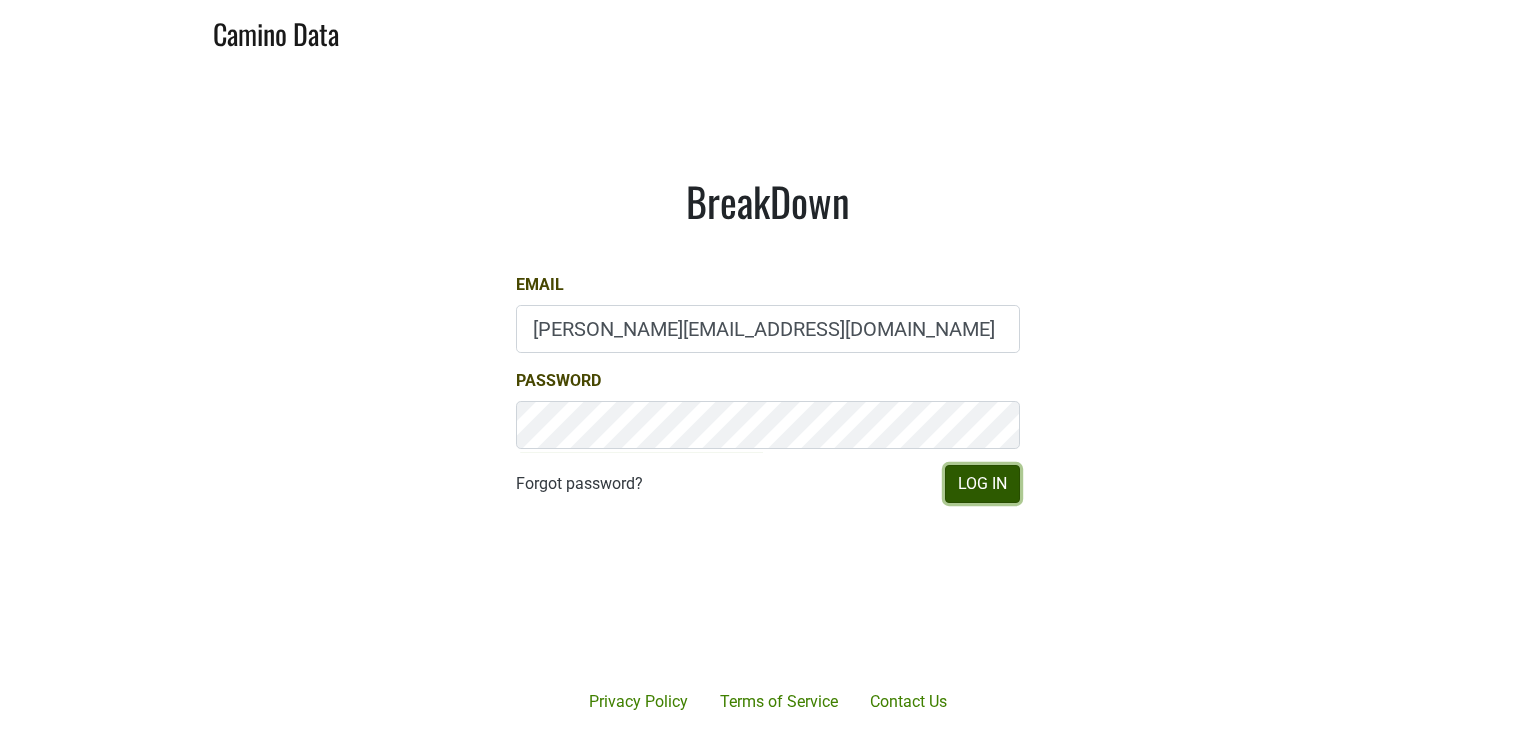 click on "Log In" at bounding box center [982, 484] 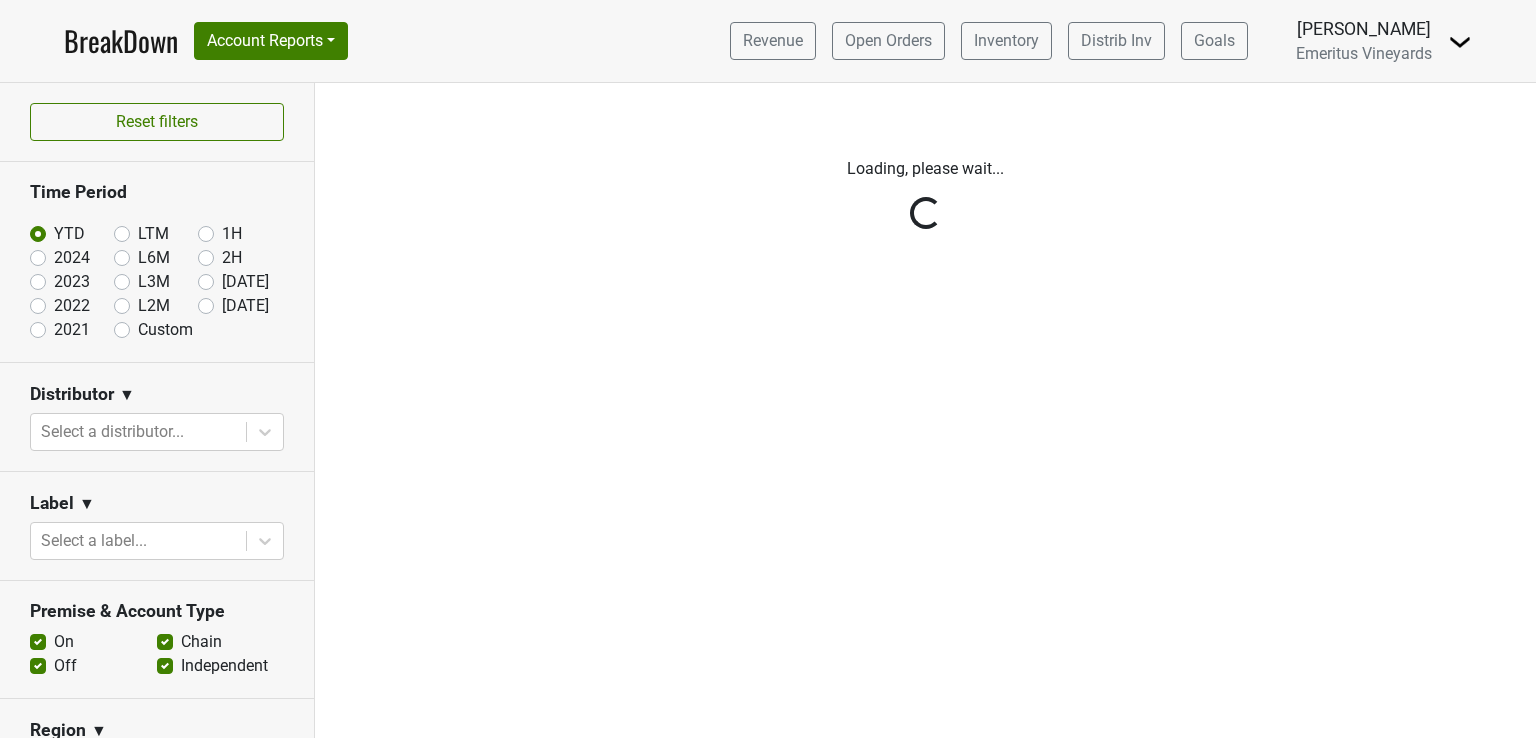 scroll, scrollTop: 0, scrollLeft: 0, axis: both 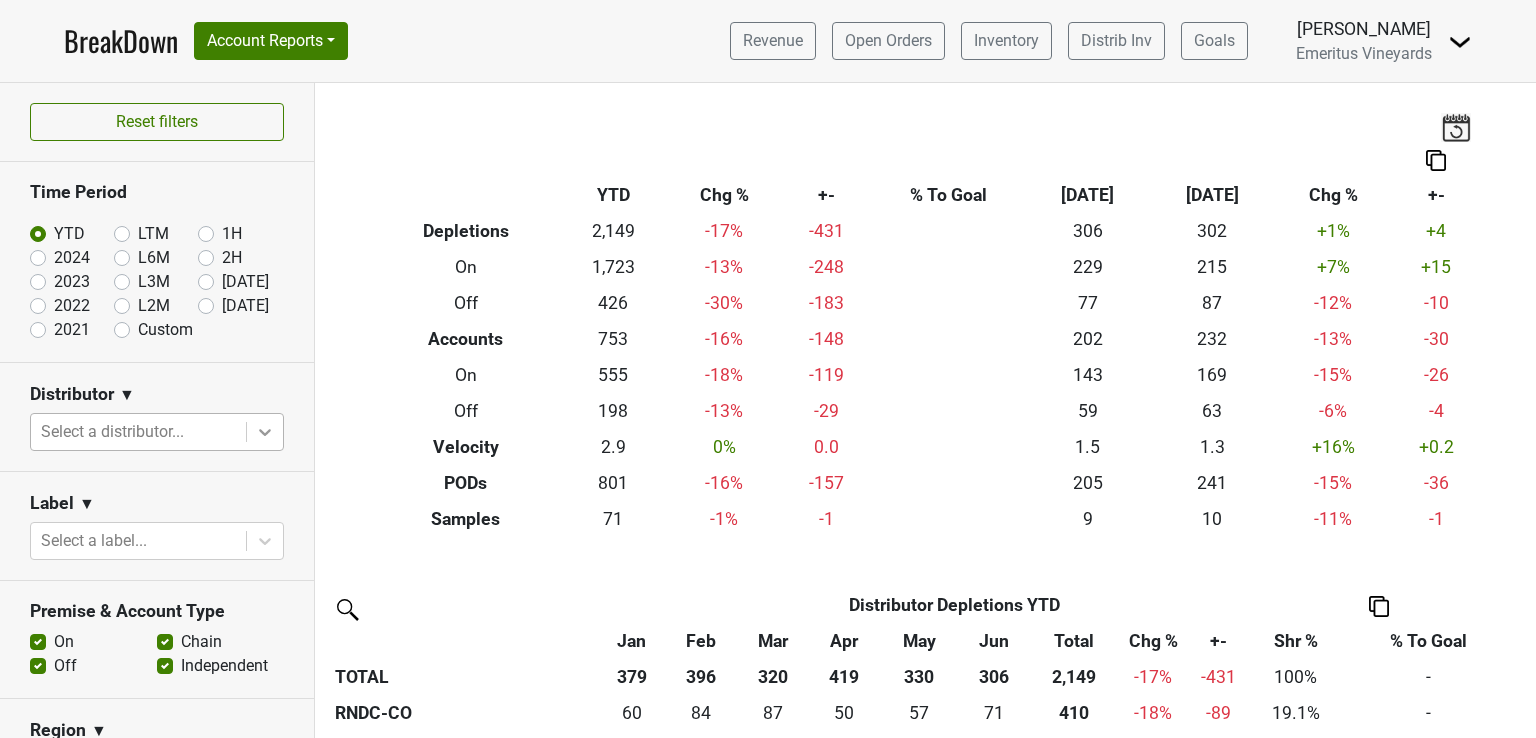 click 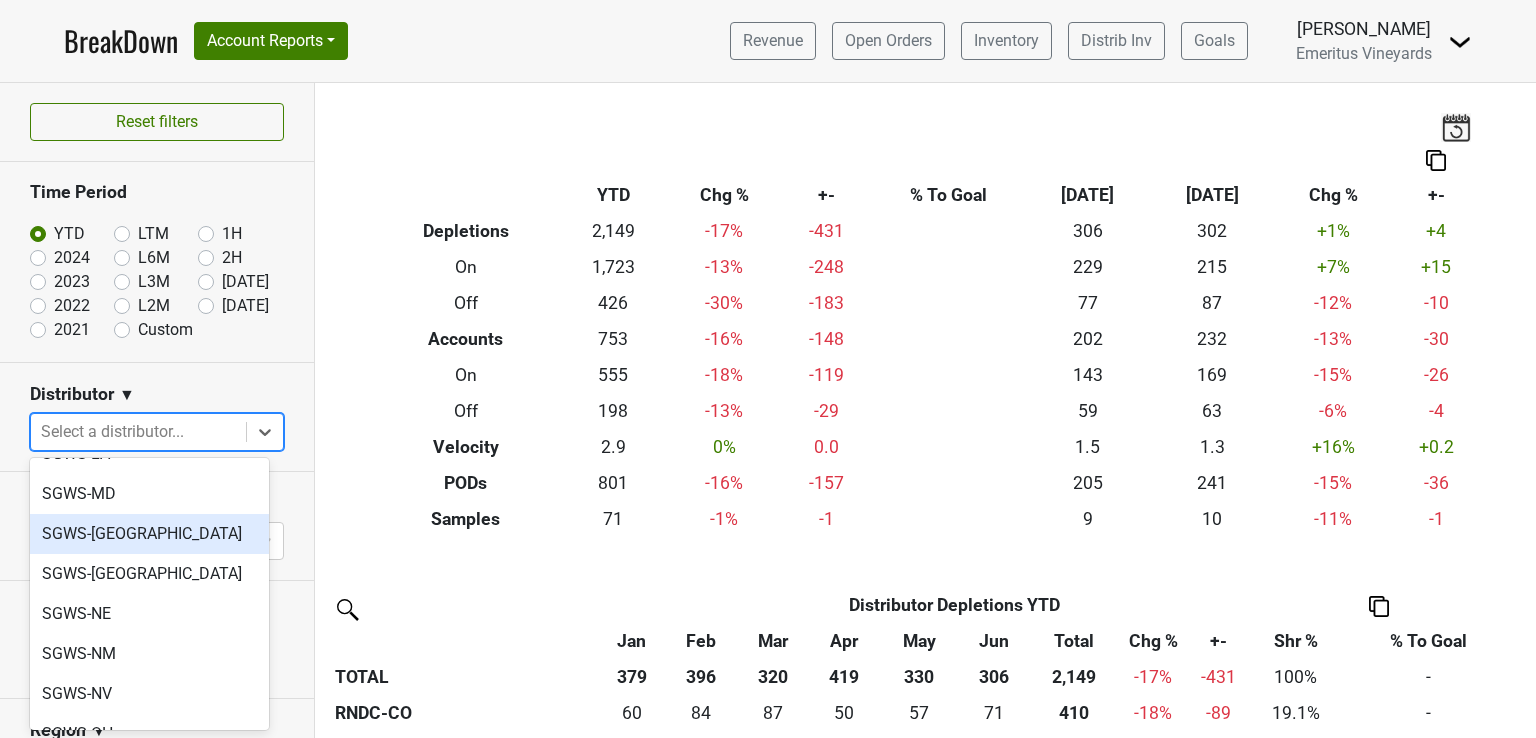 scroll, scrollTop: 976, scrollLeft: 0, axis: vertical 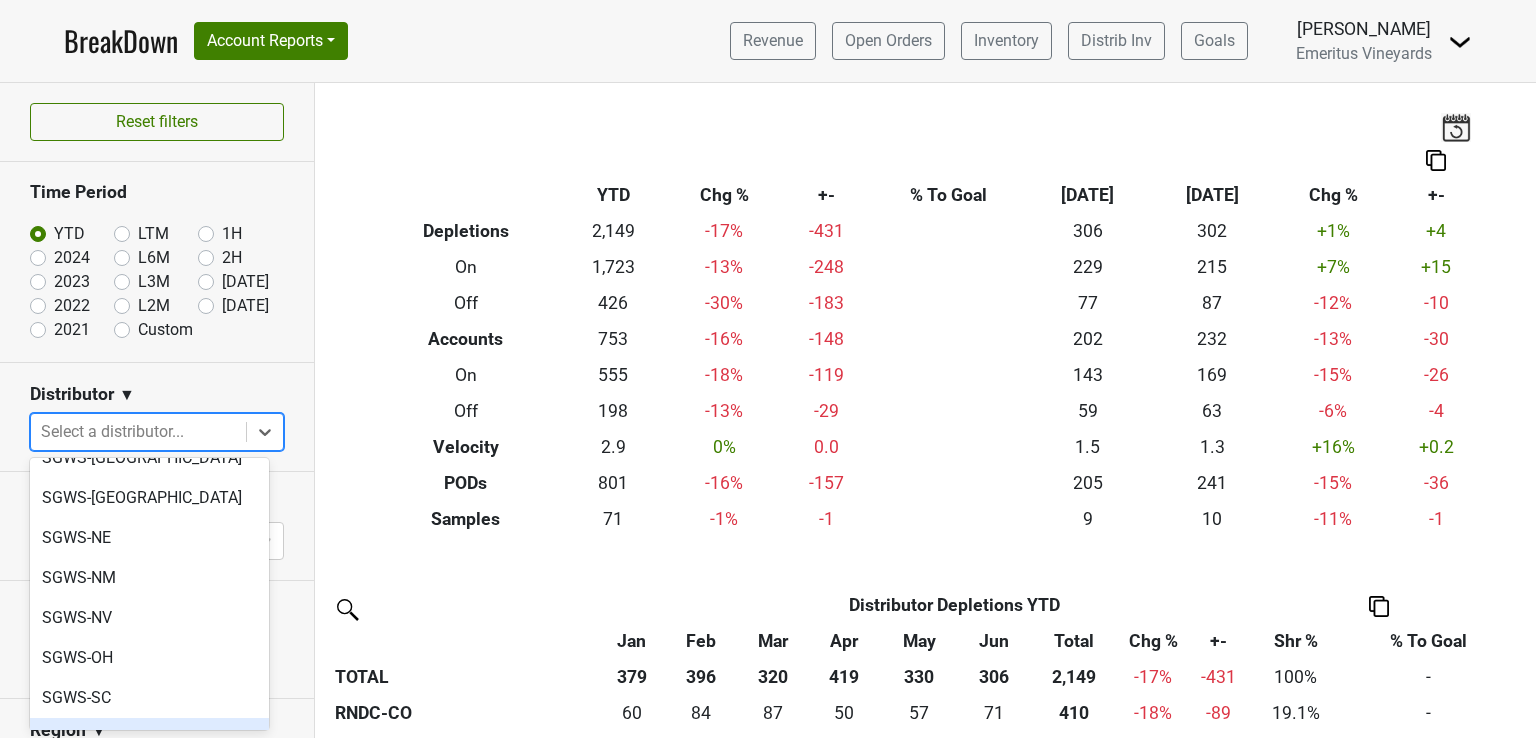 click on "SGWS-[GEOGRAPHIC_DATA]" at bounding box center [149, 738] 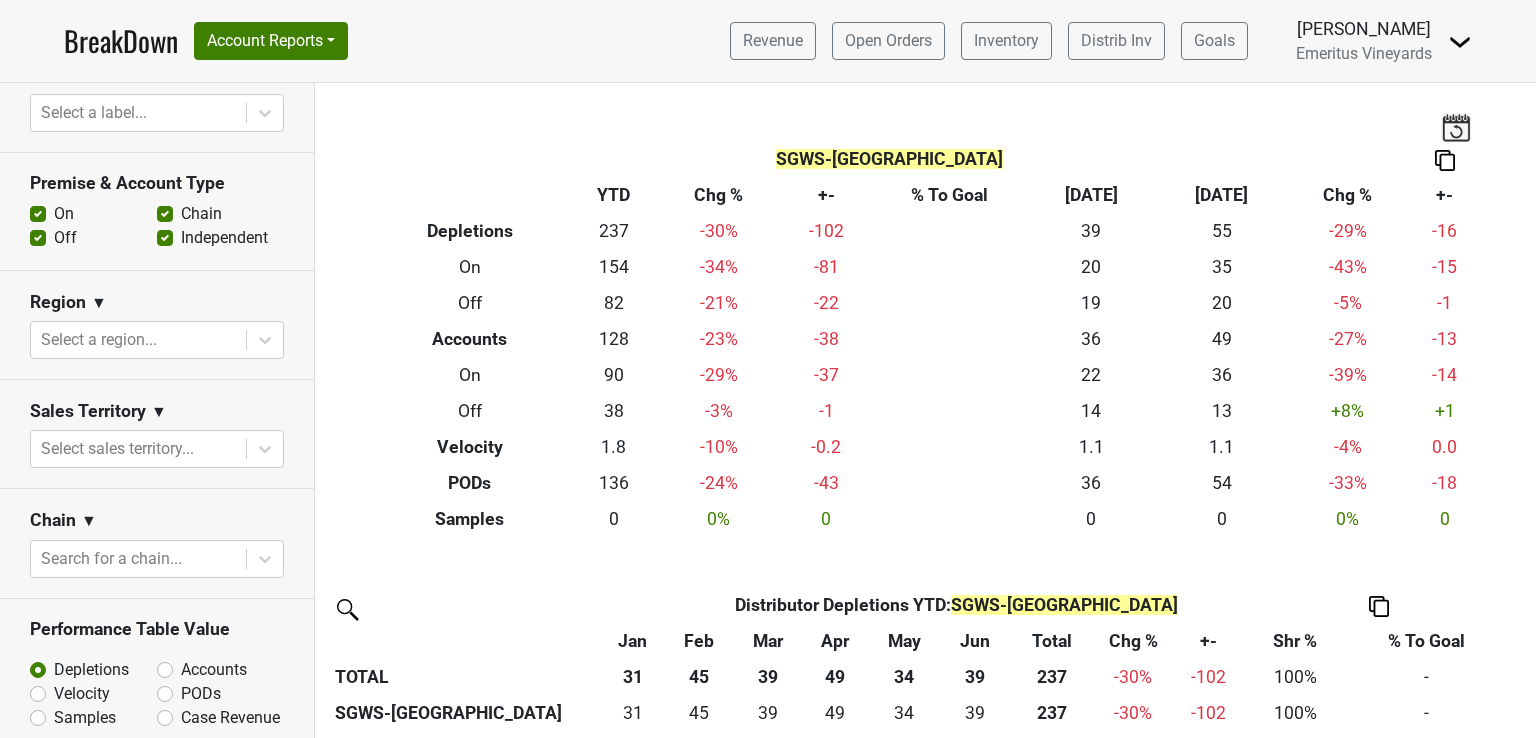scroll, scrollTop: 461, scrollLeft: 0, axis: vertical 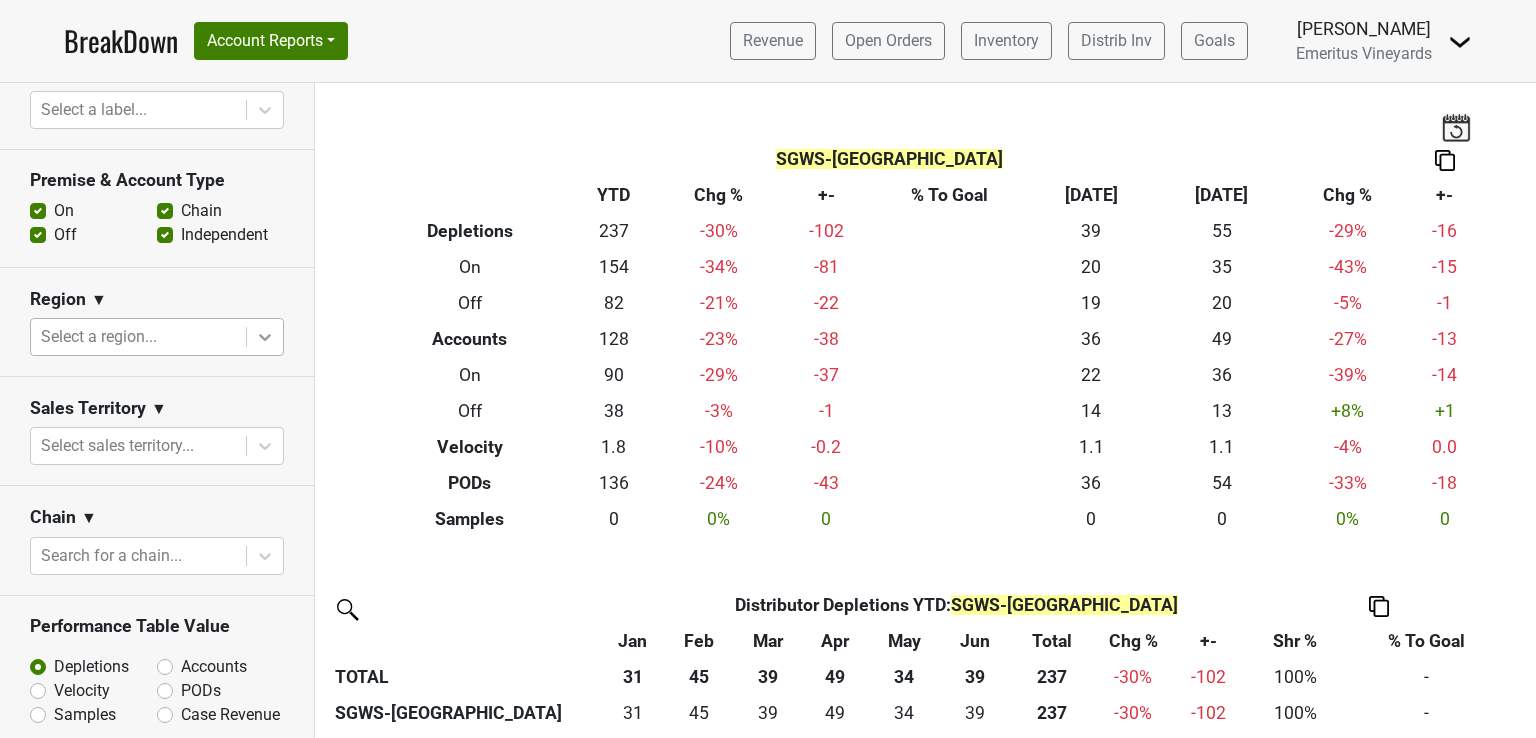 click 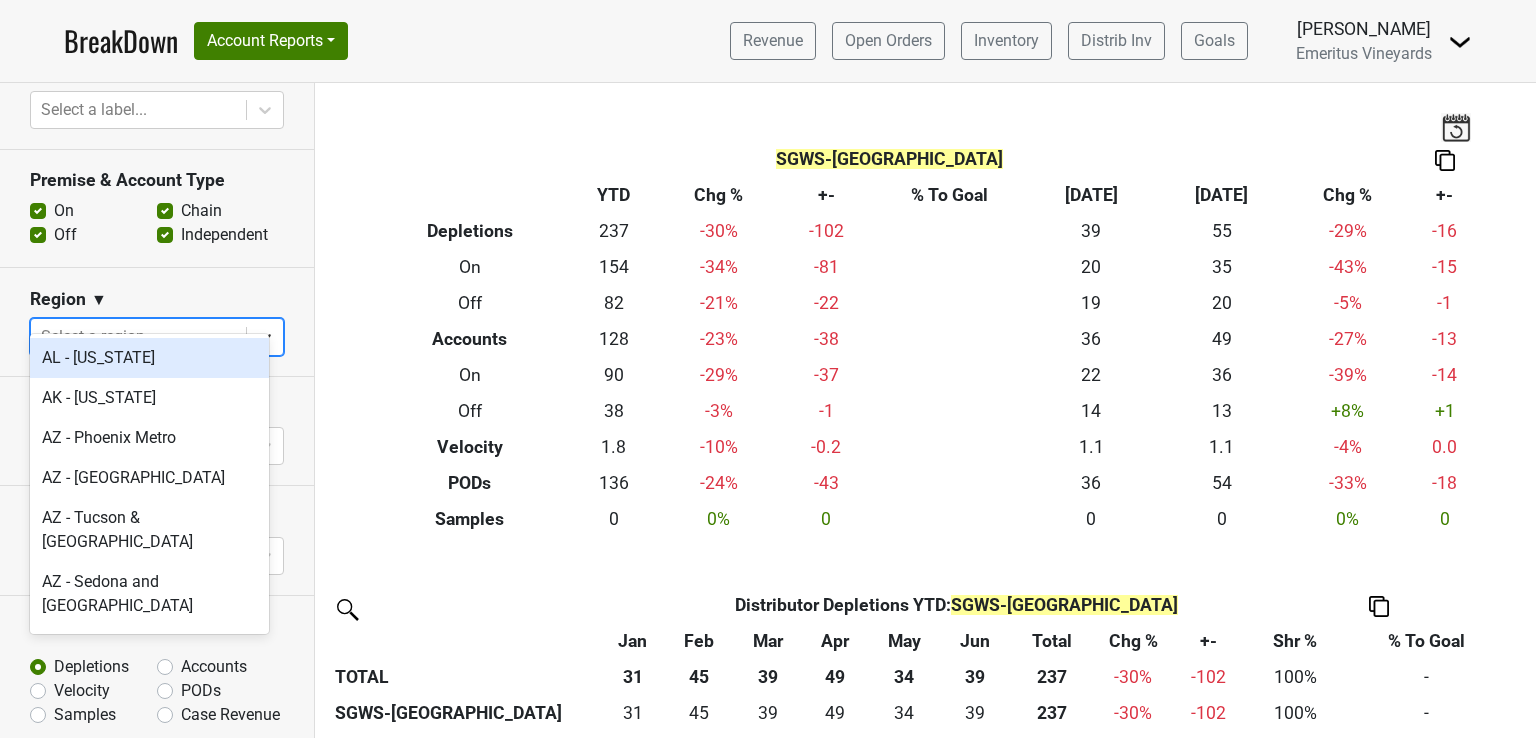 click 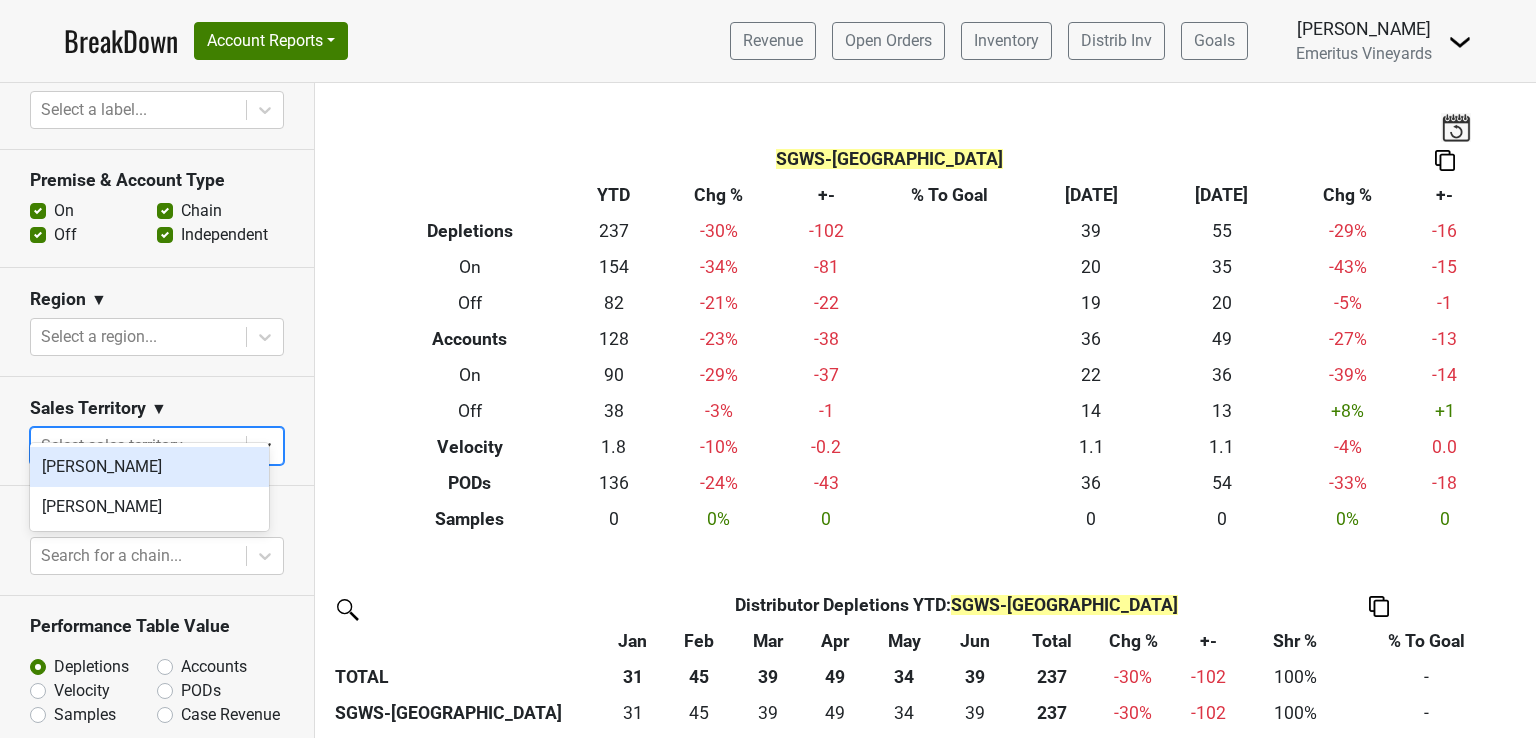 click at bounding box center (265, 446) 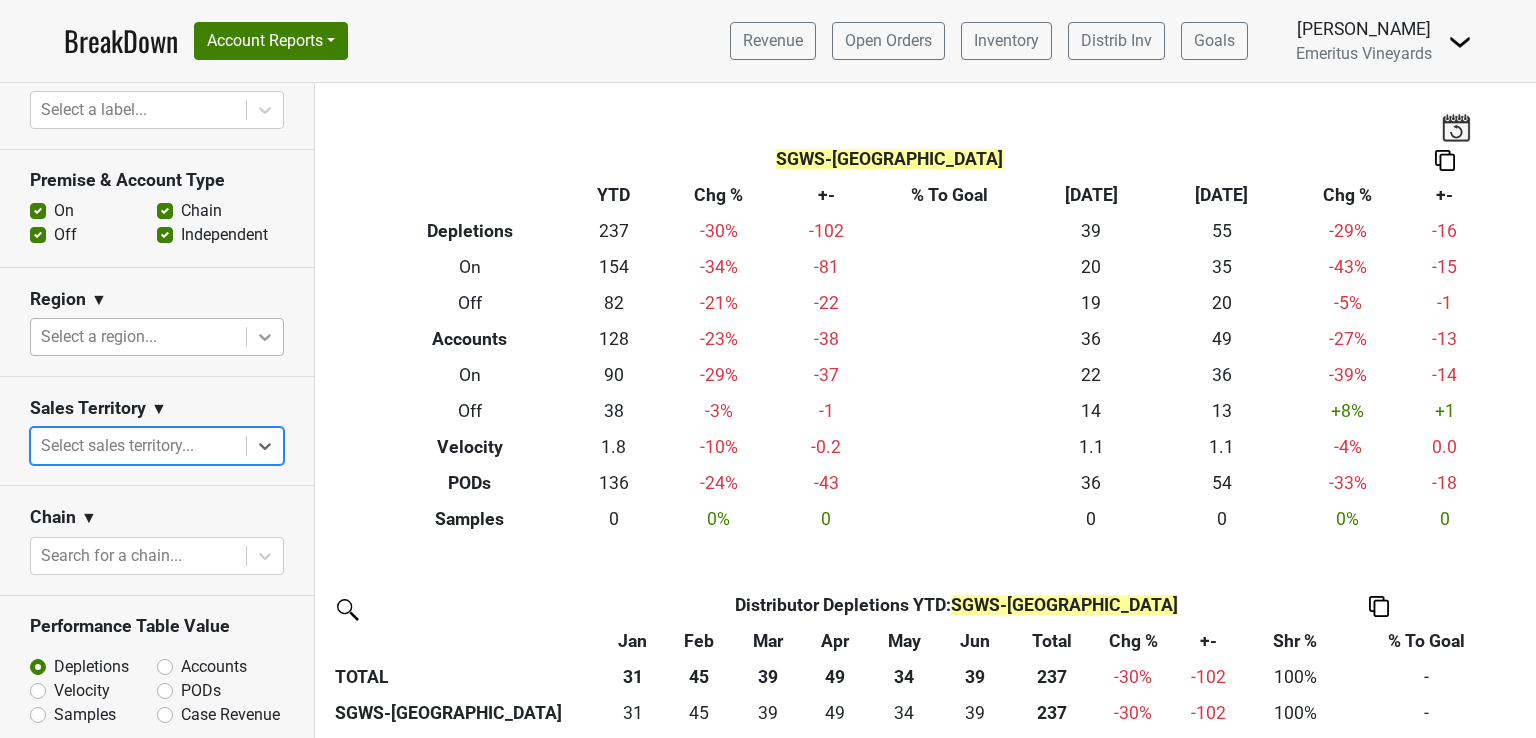 click 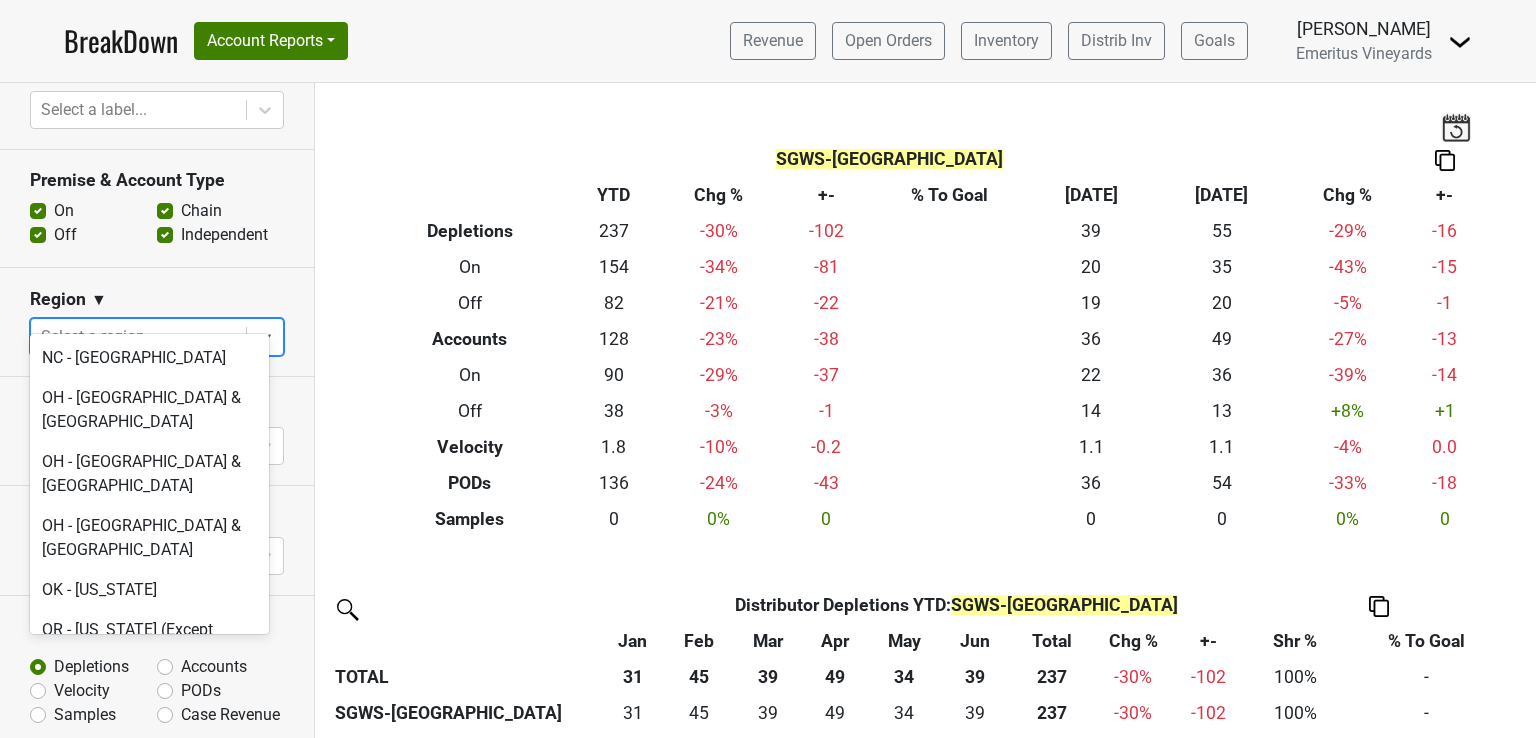 scroll, scrollTop: 5123, scrollLeft: 0, axis: vertical 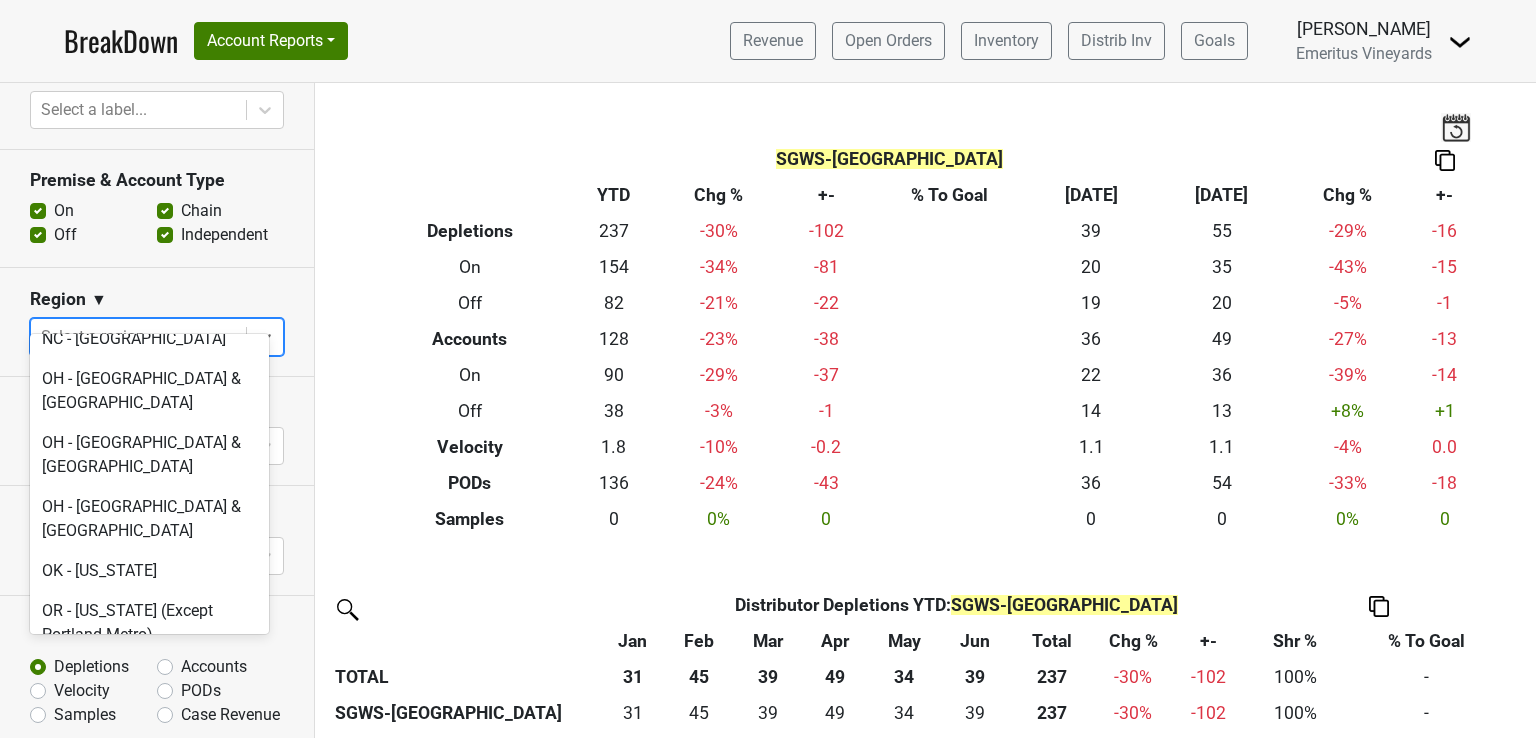 click on "TX - Dallas & Fort Worth" at bounding box center (149, 1335) 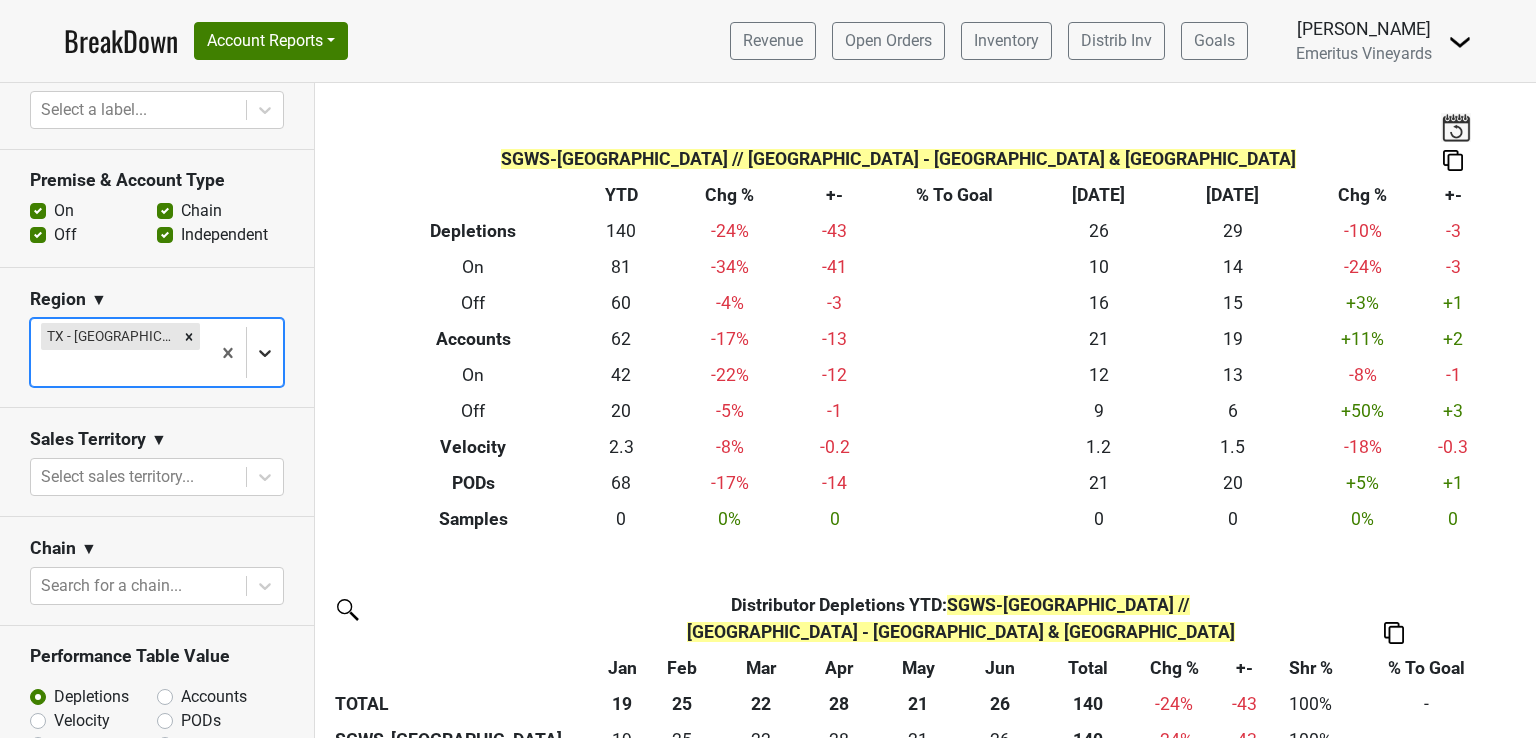 click 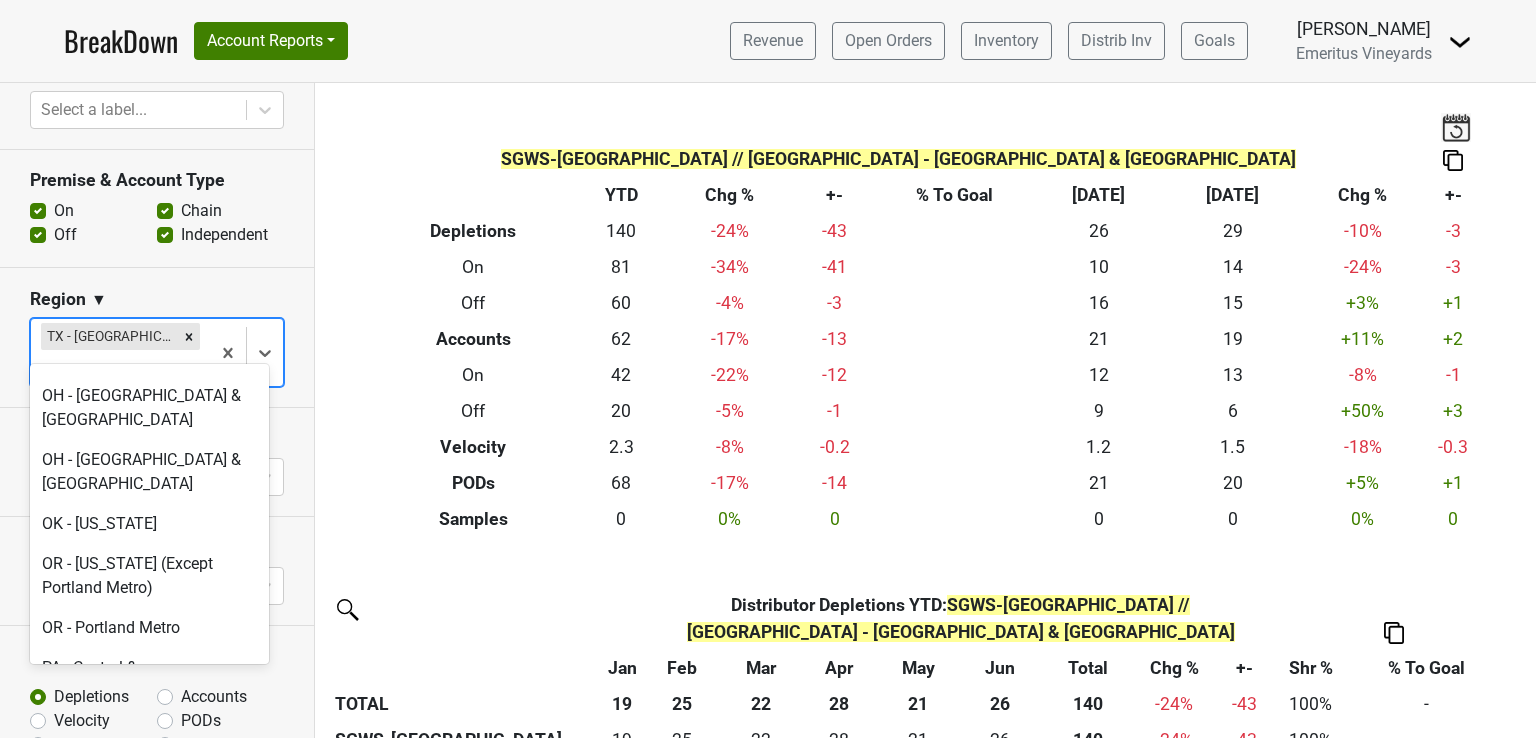 scroll, scrollTop: 5100, scrollLeft: 0, axis: vertical 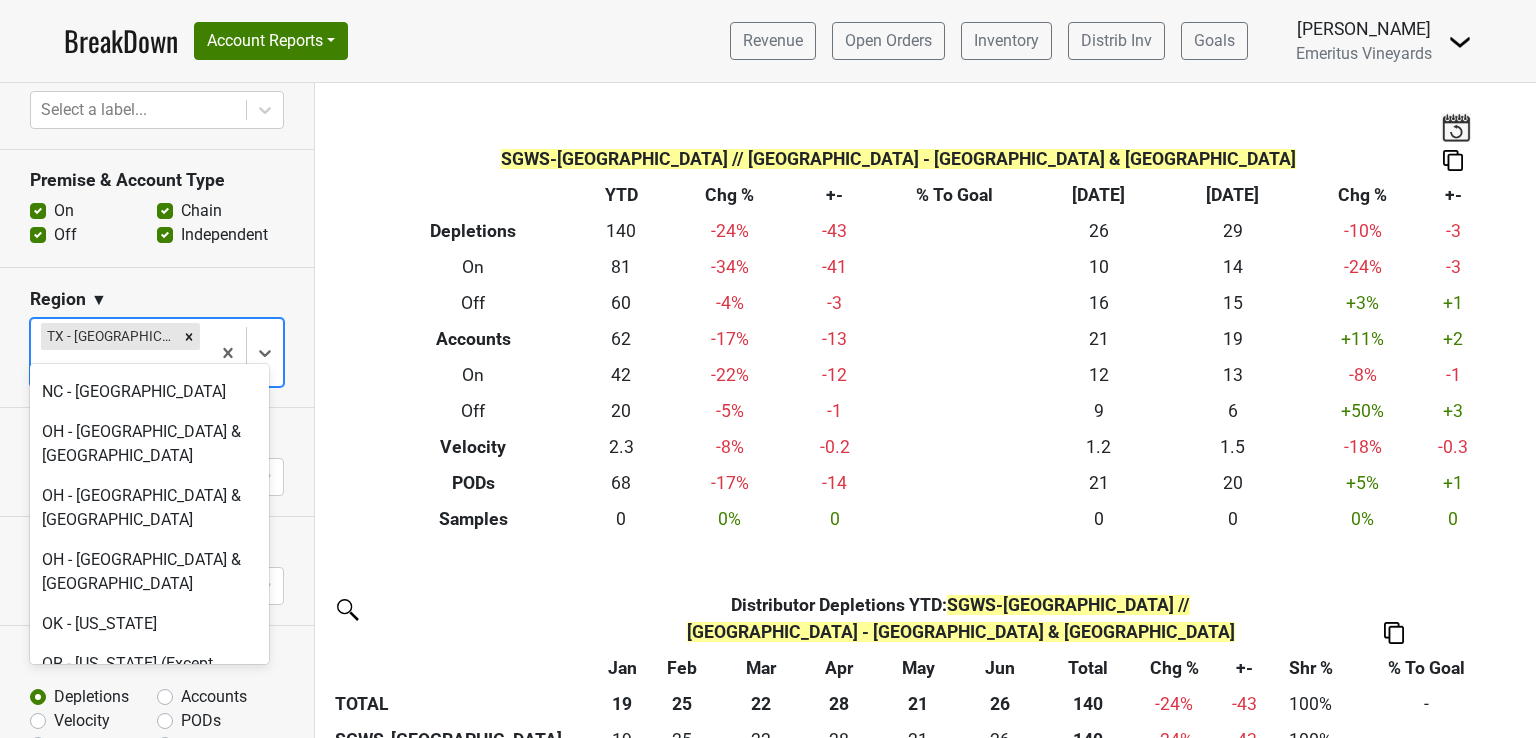 click on "TX - Greater Houston" at bounding box center (149, 1376) 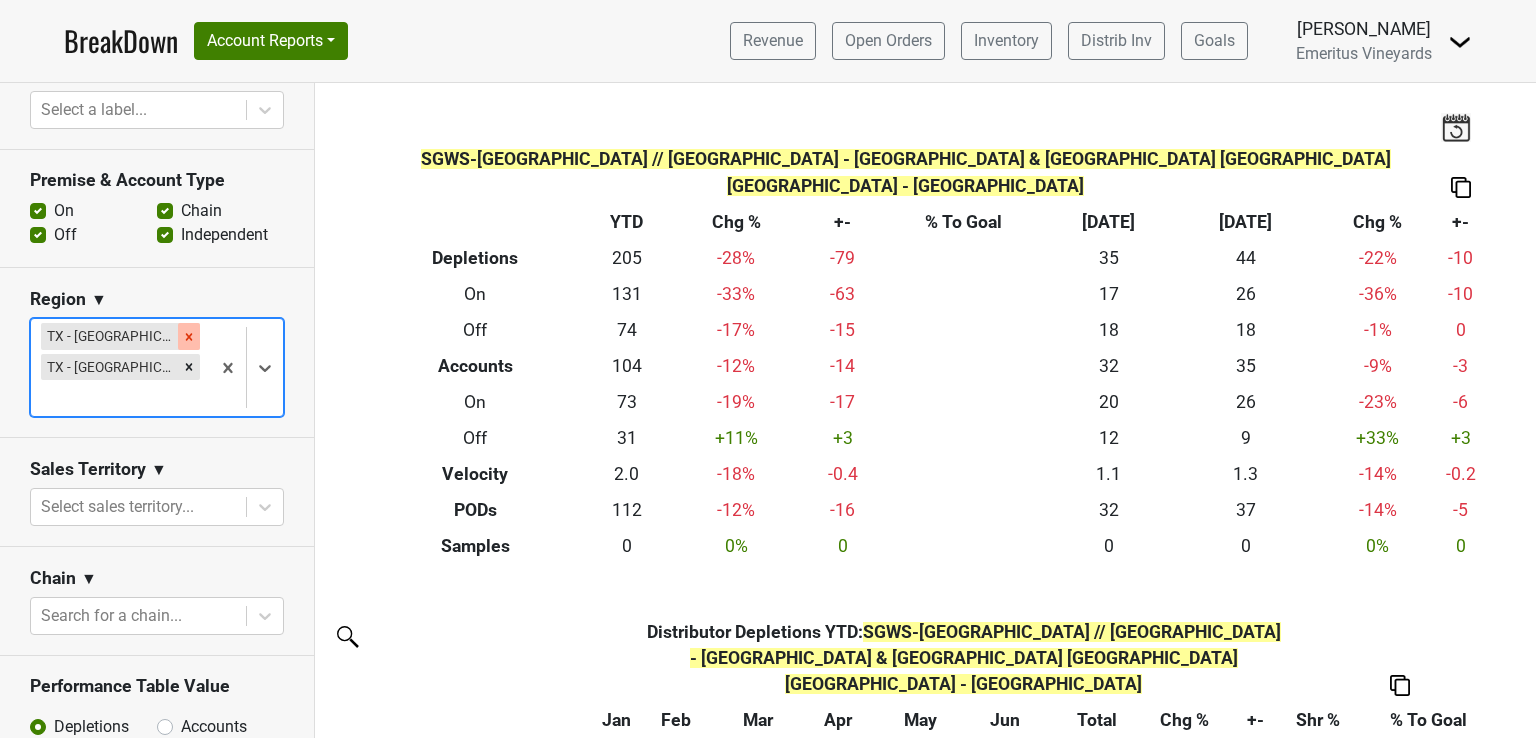 click at bounding box center (189, 336) 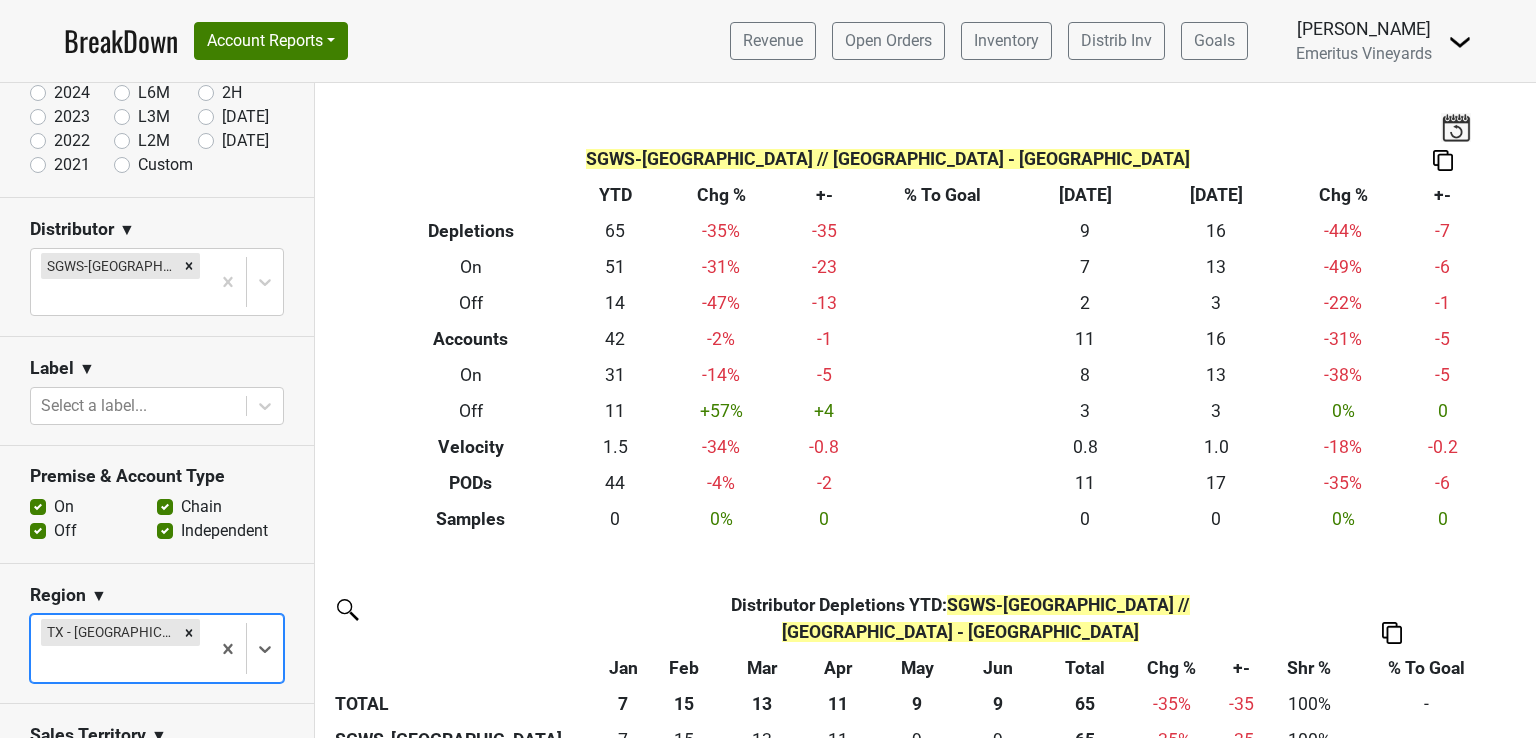 scroll, scrollTop: 161, scrollLeft: 0, axis: vertical 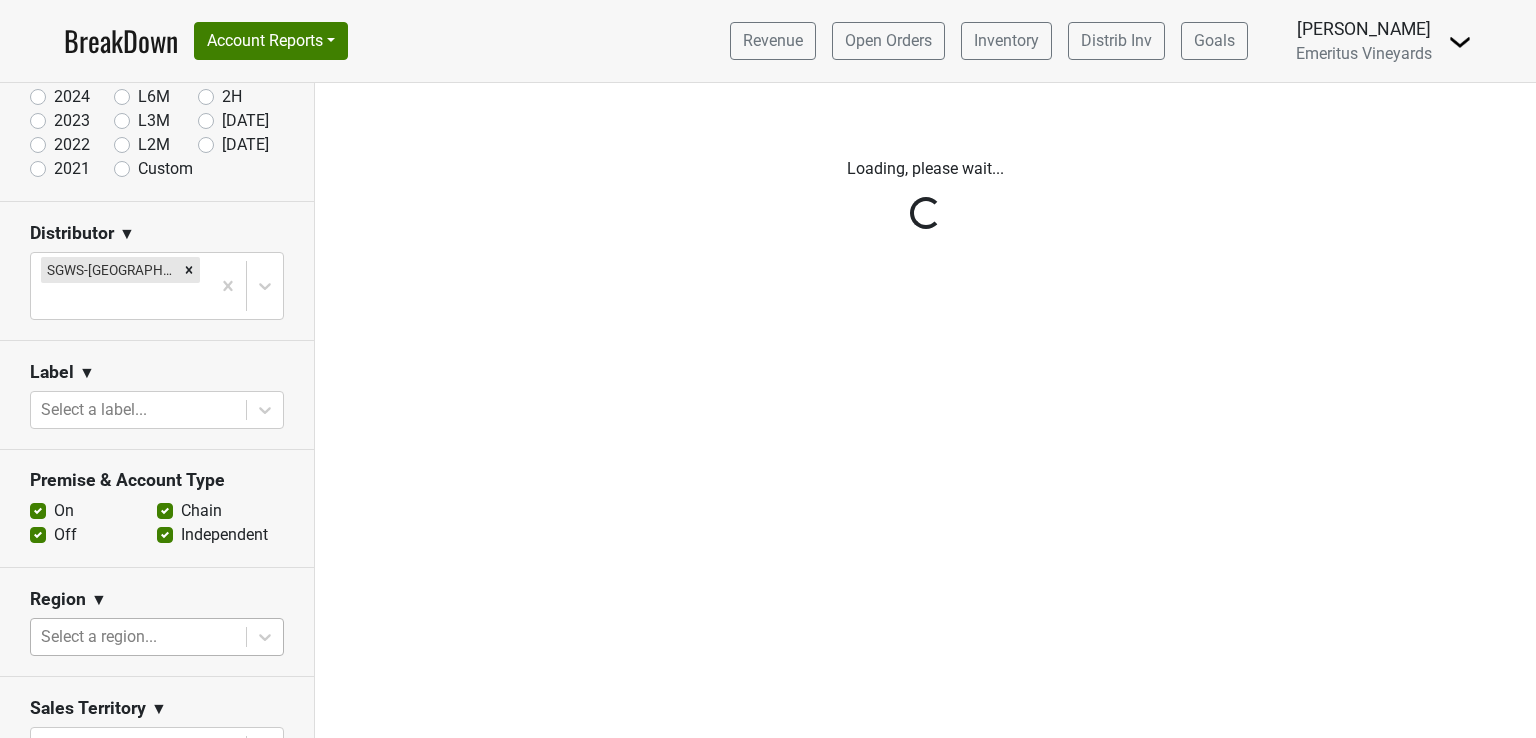 click on "Reset filters Time Period YTD LTM 1H 2024 L6M 2H 2023 L3M Jun '25 2022 L2M Jul '25 2021 Custom Distributor ▼ SGWS-TX Label ▼ Select a label... Premise & Account Type On Off Chain Independent Region ▼ Select a region... Sales Territory ▼ Select sales territory... Chain ▼ Search for a chain... Performance Table Value Depletions Accounts Velocity PODs Samples Case Revenue Performance Table Types Distributor Label Sales Territory Chain Account Region Distributor Sales Rep Account Type Premise Type" at bounding box center (157, 410) 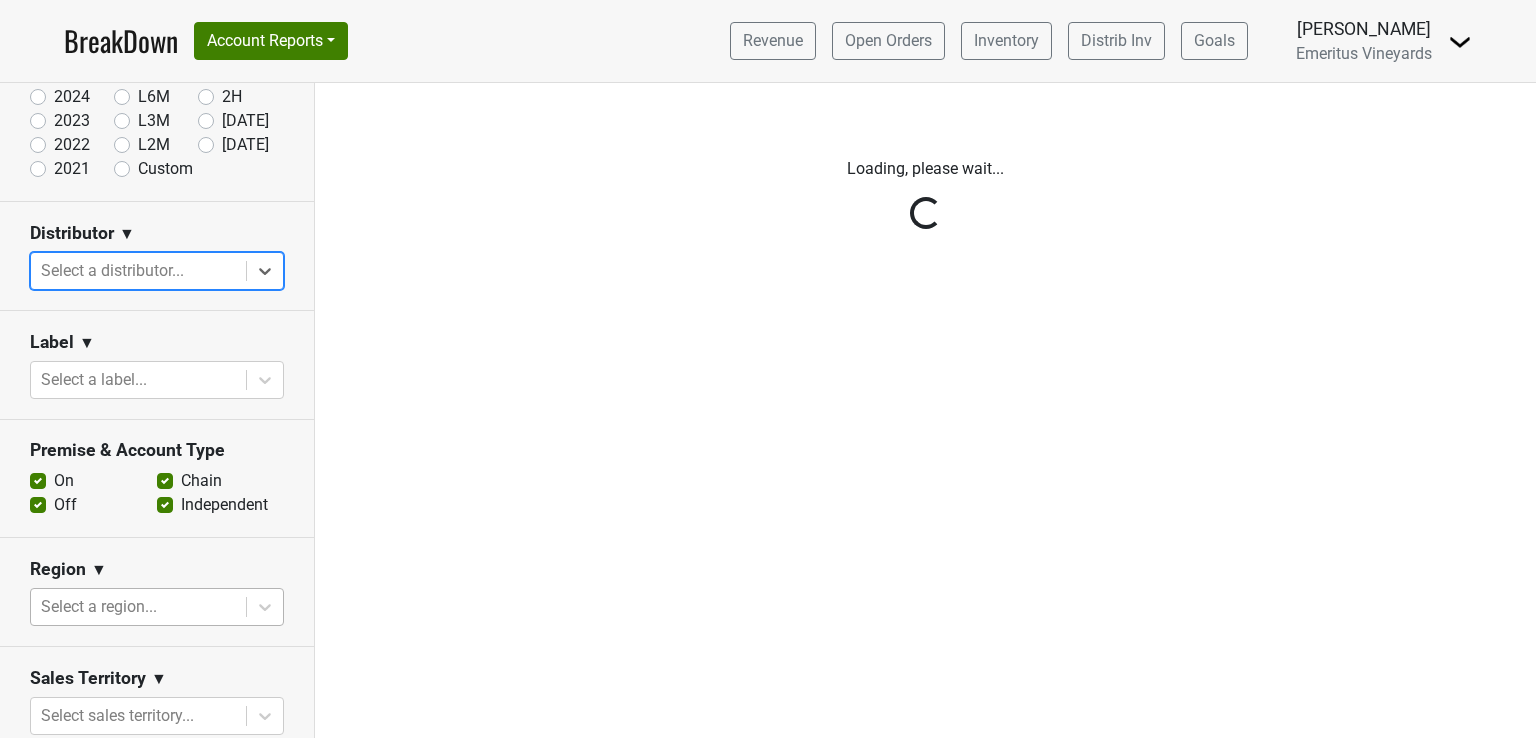 click on "Reset filters Time Period YTD LTM 1H 2024 L6M 2H 2023 L3M Jun '25 2022 L2M Jul '25 2021 Custom Distributor ▼ option , selected.   Select is focused ,type to refine list, press Down to open the menu,  press left to focus selected values Select a distributor... Label ▼ Select a label... Premise & Account Type On Off Chain Independent Region ▼ Select a region... Sales Territory ▼ Select sales territory... Chain ▼ Search for a chain... Performance Table Value Depletions Accounts Velocity PODs Samples Case Revenue Performance Table Types Distributor Label Sales Territory Chain Account Region Distributor Sales Rep Account Type Premise Type" at bounding box center (157, 410) 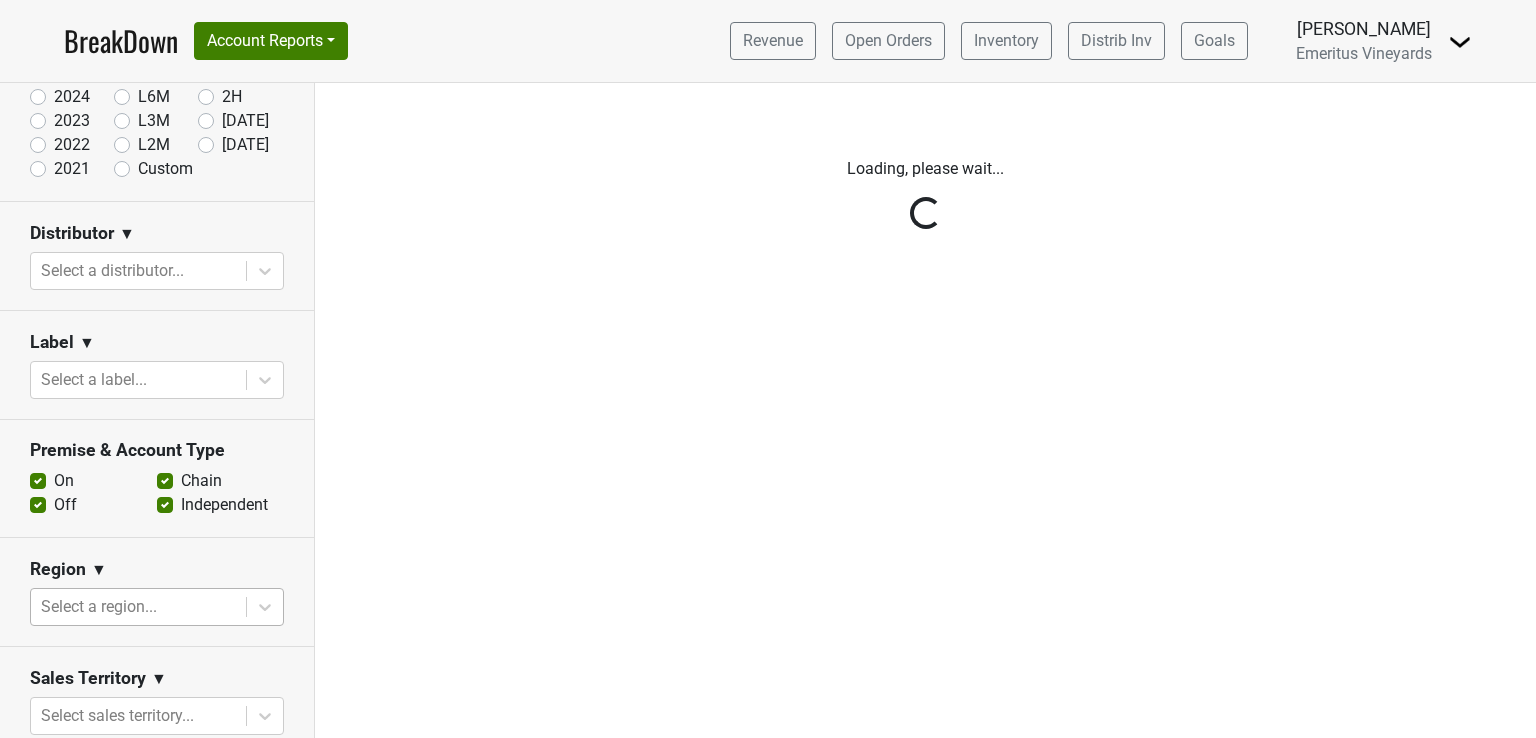 scroll, scrollTop: 0, scrollLeft: 0, axis: both 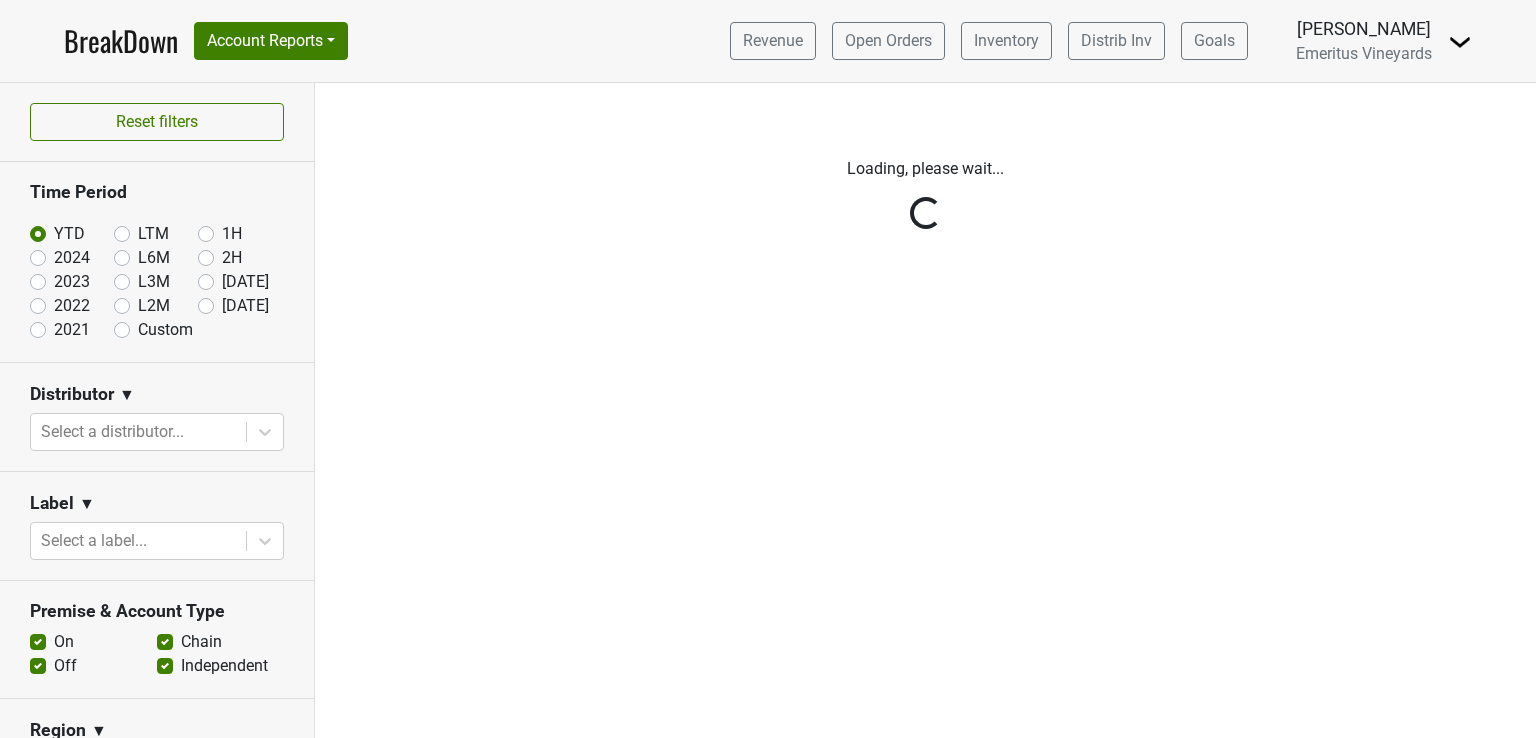 click on "Reset filters Time Period YTD LTM 1H 2024 L6M 2H 2023 L3M Jun '25 2022 L2M Jul '25 2021 Custom Distributor ▼ Select a distributor... Label ▼ Select a label... Premise & Account Type On Off Chain Independent Region ▼ Select a region... Sales Territory ▼ Select sales territory... Chain ▼ Search for a chain... Performance Table Value Depletions Accounts Velocity PODs Samples Case Revenue Performance Table Types Distributor Label Sales Territory Chain Account Region Distributor Sales Rep Account Type Premise Type" at bounding box center [157, 410] 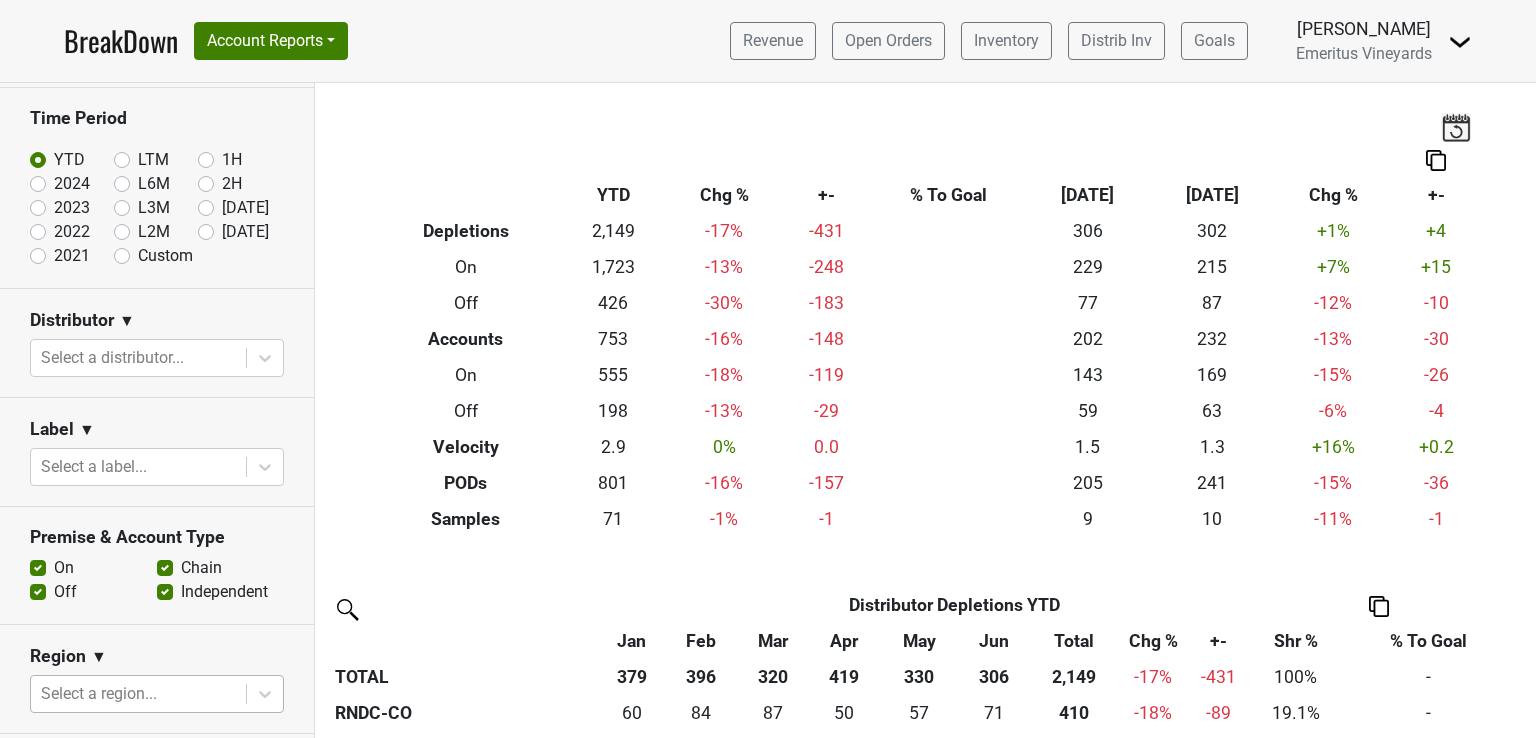 scroll, scrollTop: 84, scrollLeft: 0, axis: vertical 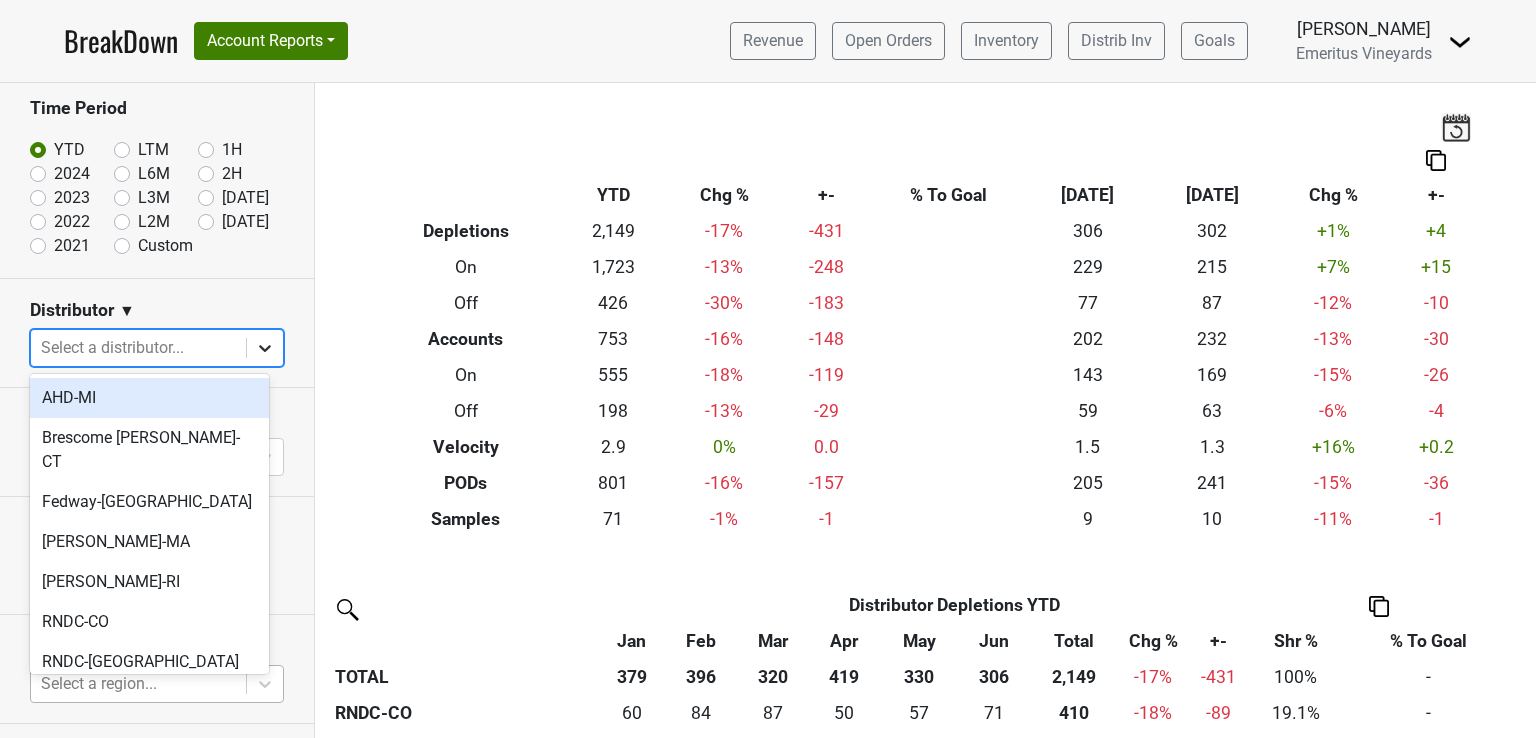 click 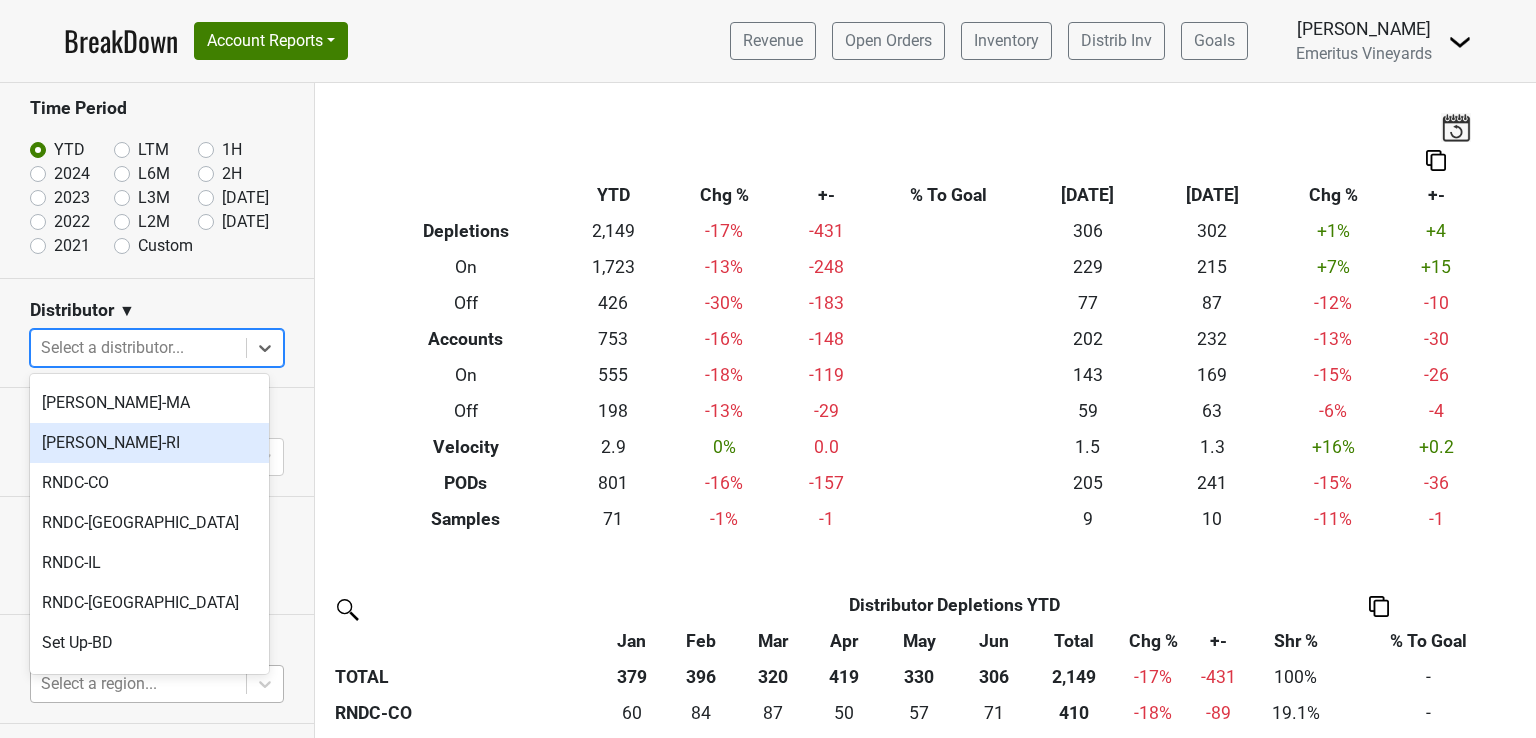 scroll, scrollTop: 300, scrollLeft: 0, axis: vertical 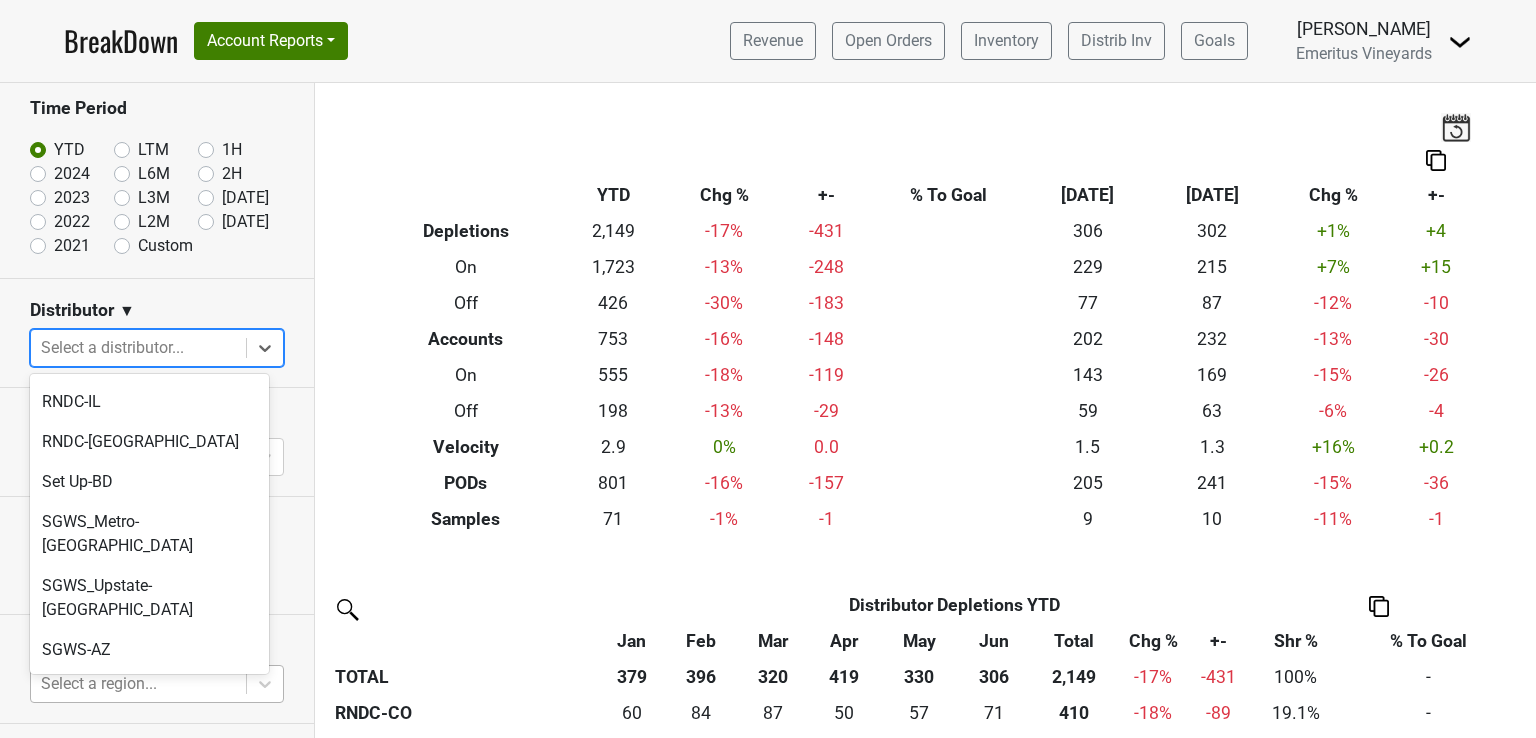click on "SGWS-CA_S" at bounding box center (149, 730) 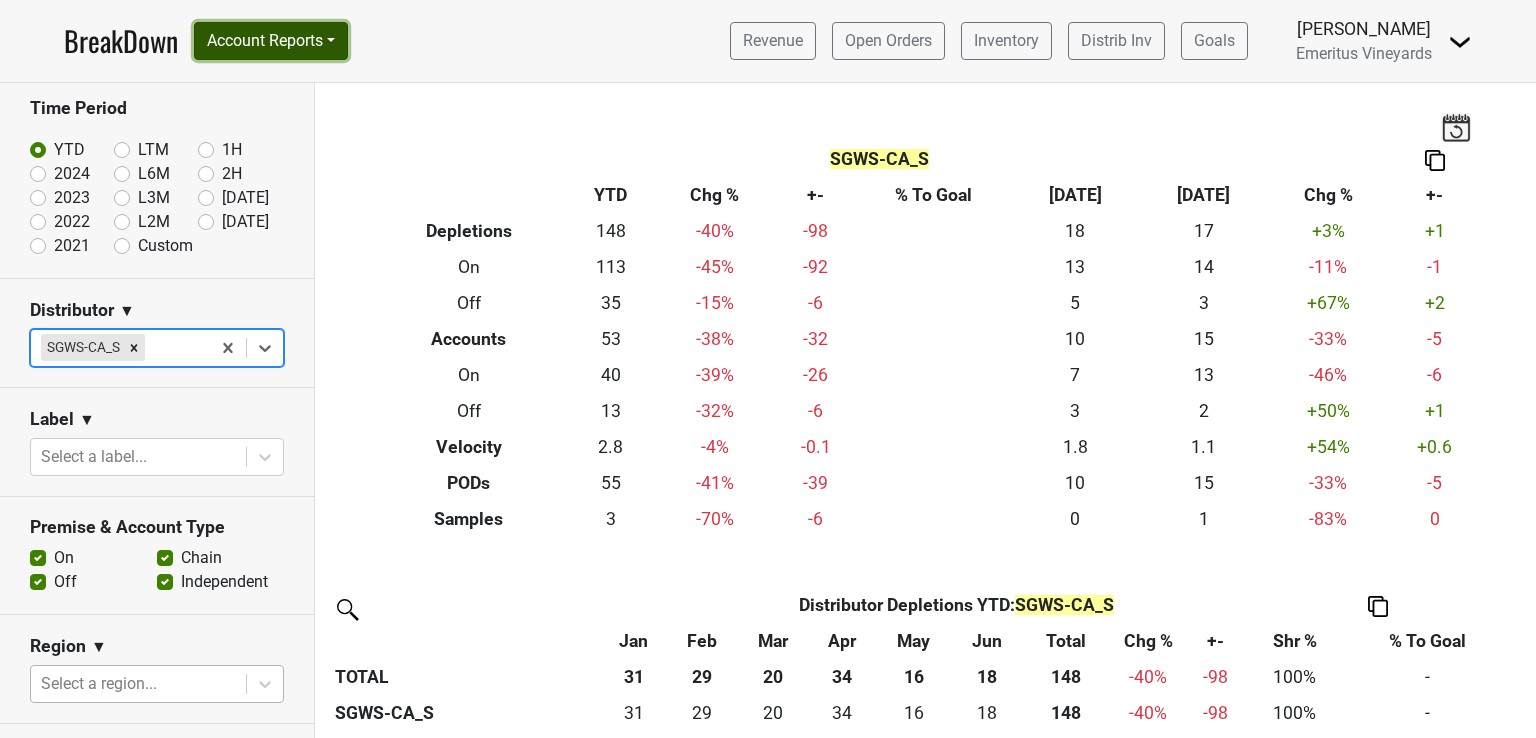 click on "Account Reports" at bounding box center (271, 41) 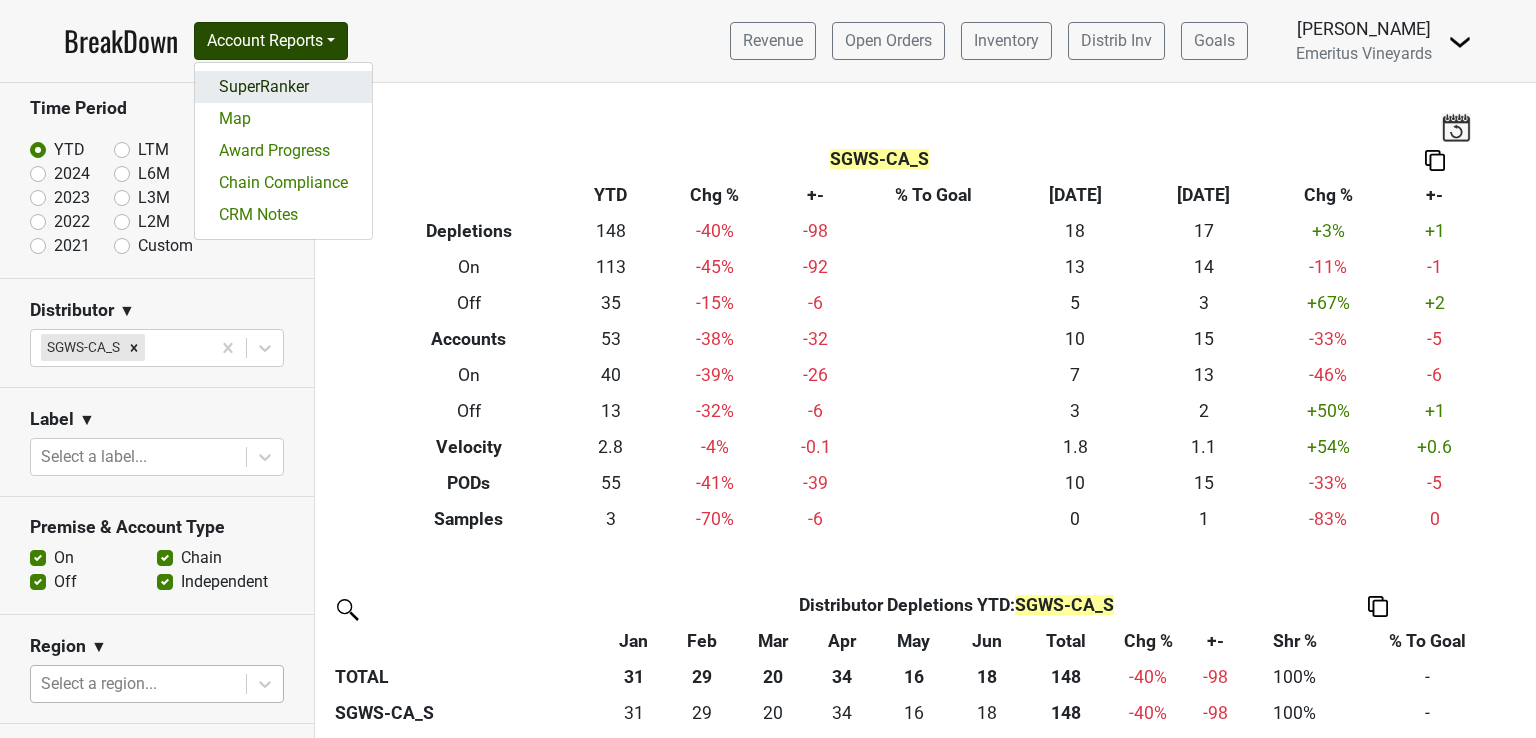 click on "SuperRanker" at bounding box center (283, 87) 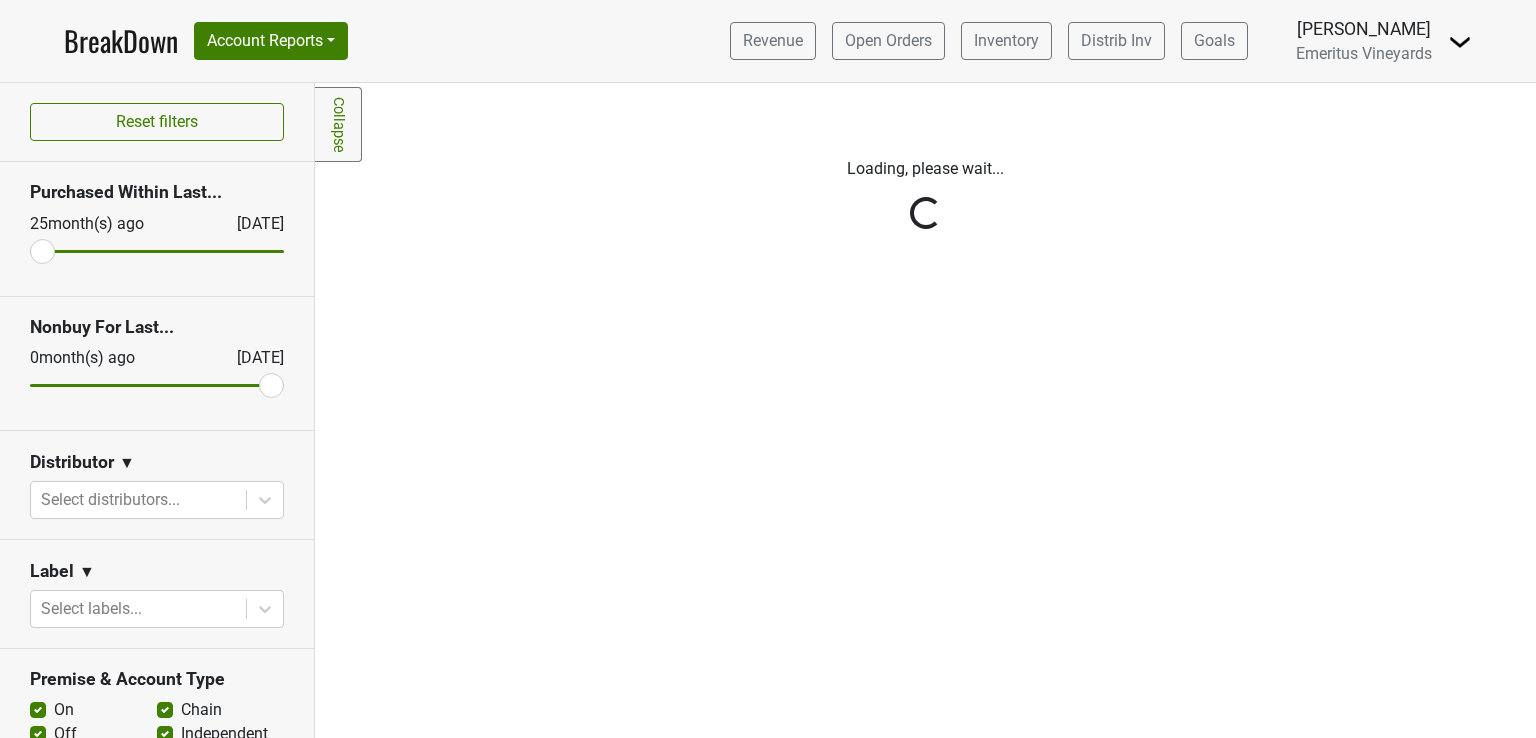 scroll, scrollTop: 0, scrollLeft: 0, axis: both 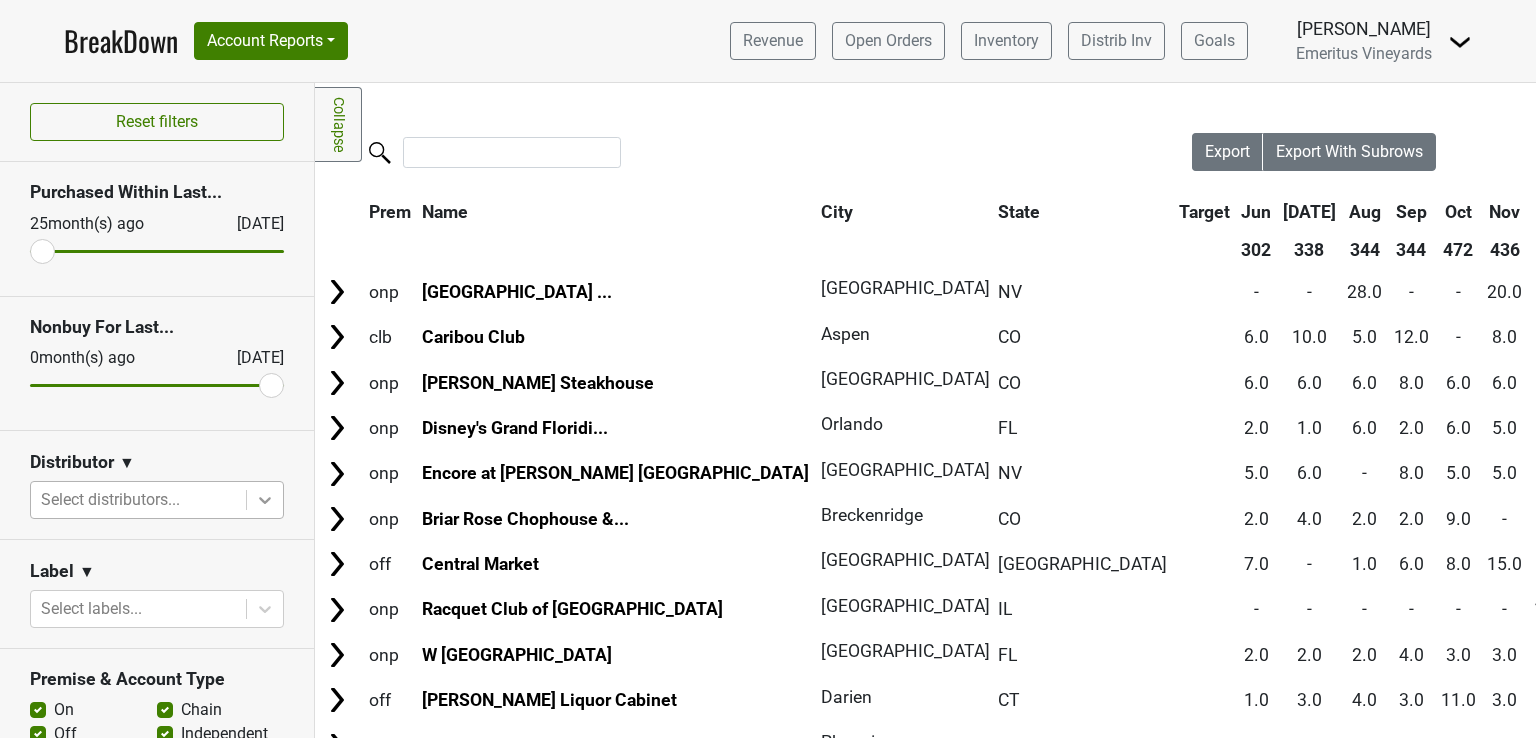 click at bounding box center (265, 500) 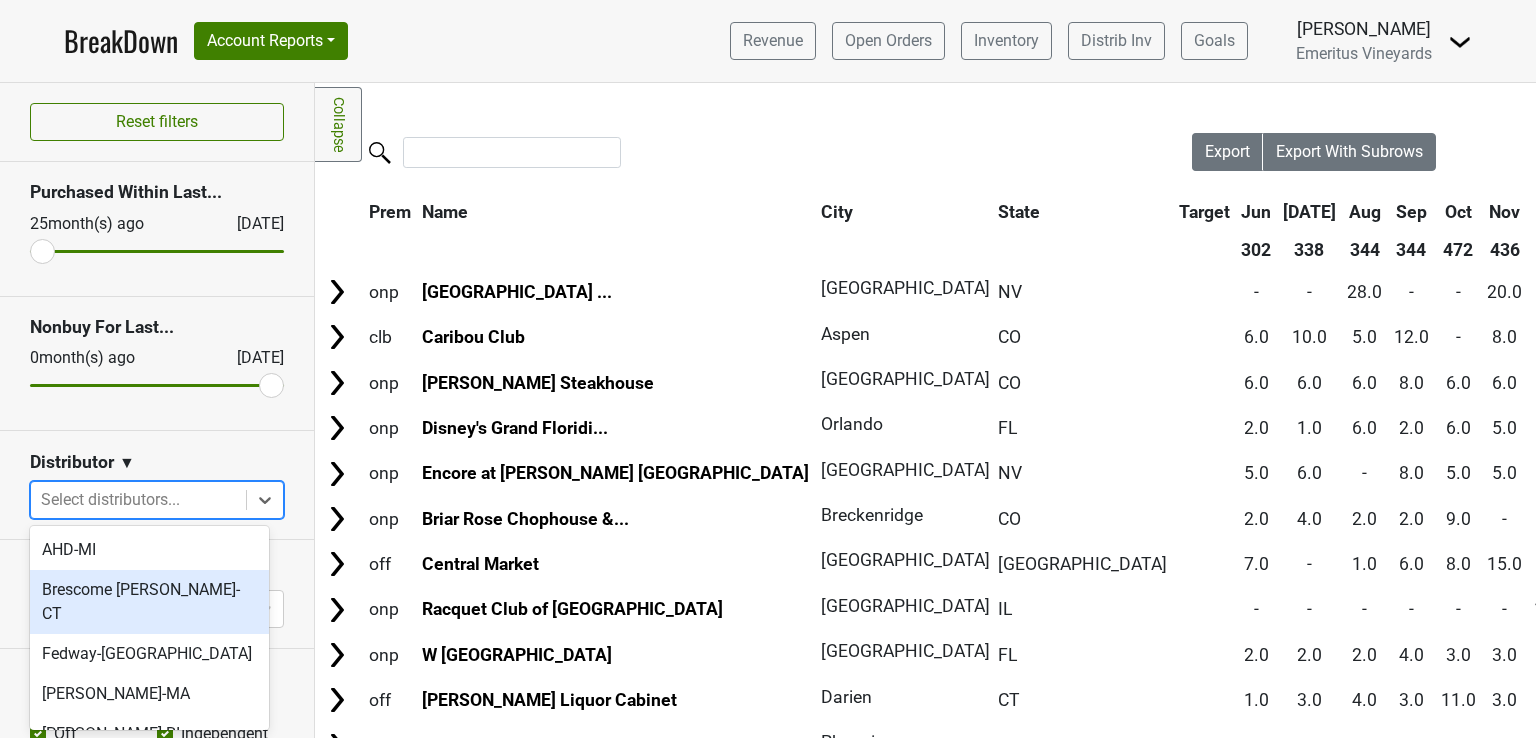 scroll, scrollTop: 376, scrollLeft: 0, axis: vertical 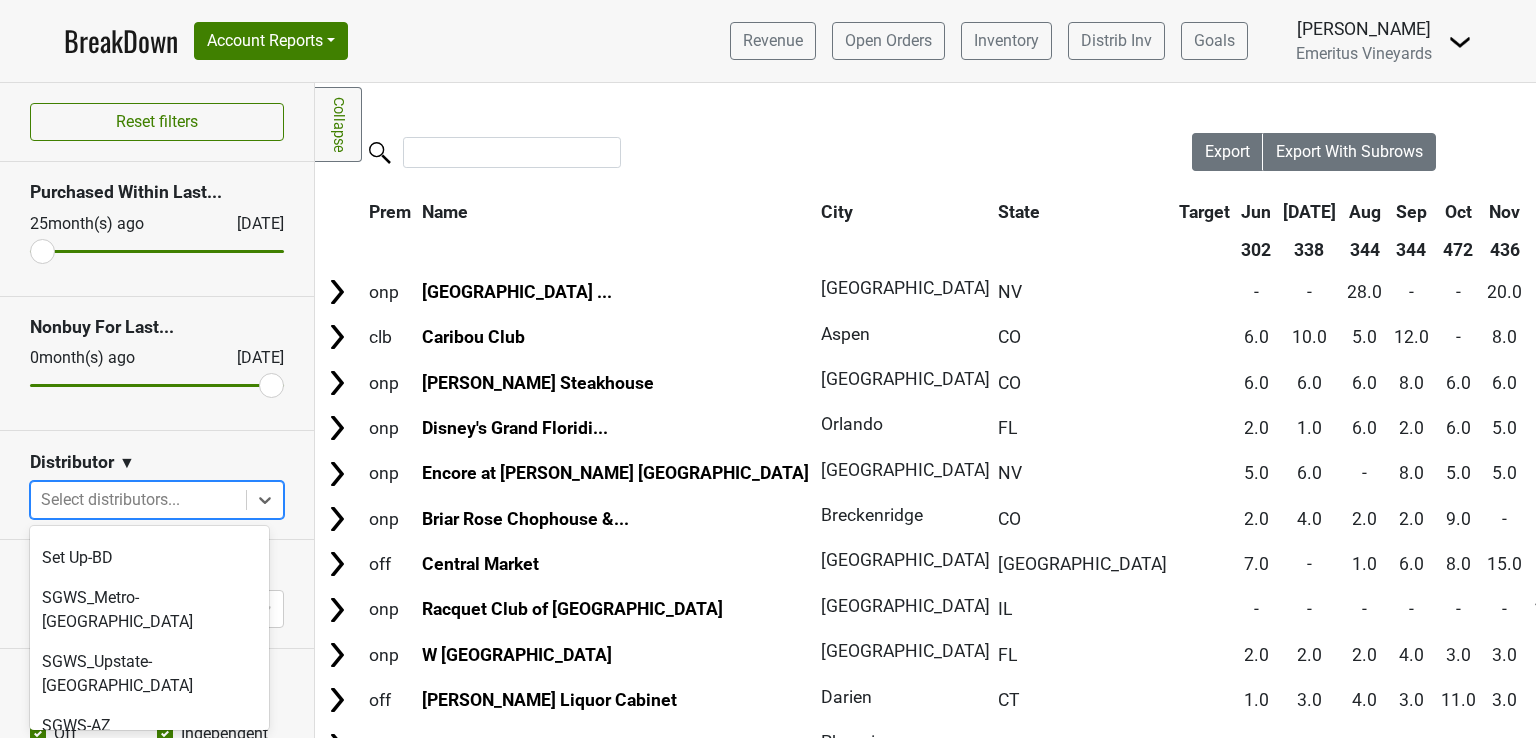 click on "SGWS-CA_N" at bounding box center (149, 766) 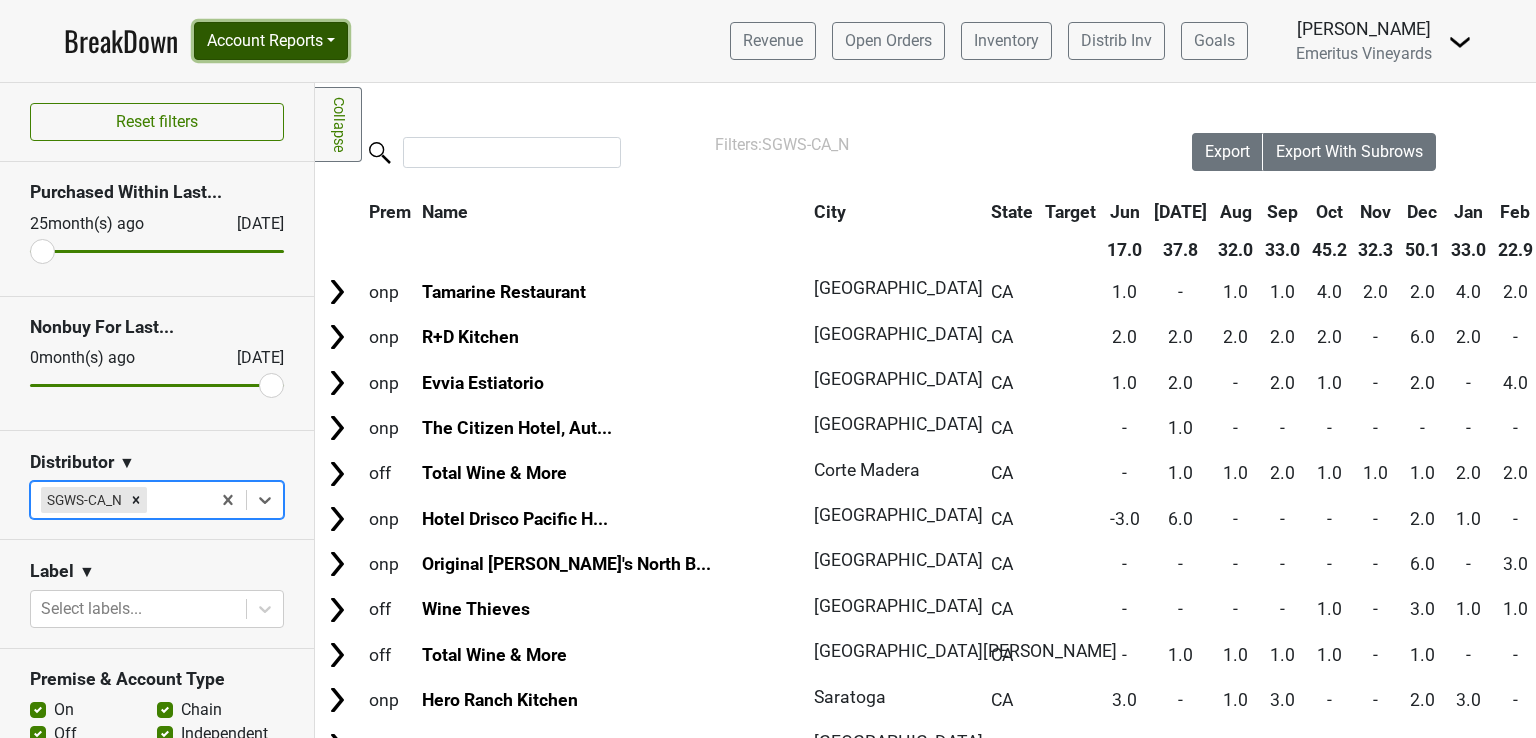 click on "Account Reports" at bounding box center (271, 41) 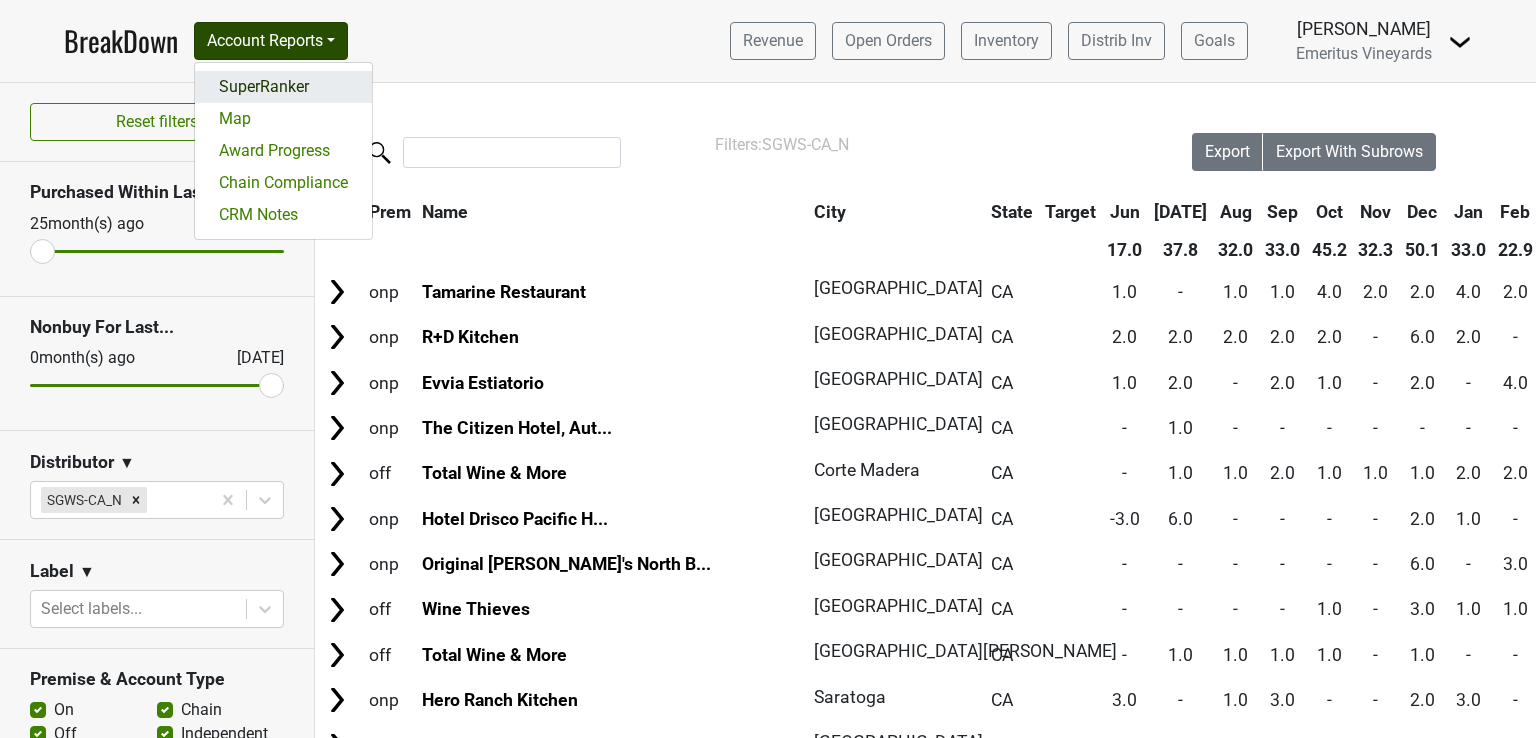 click on "SuperRanker" at bounding box center [283, 87] 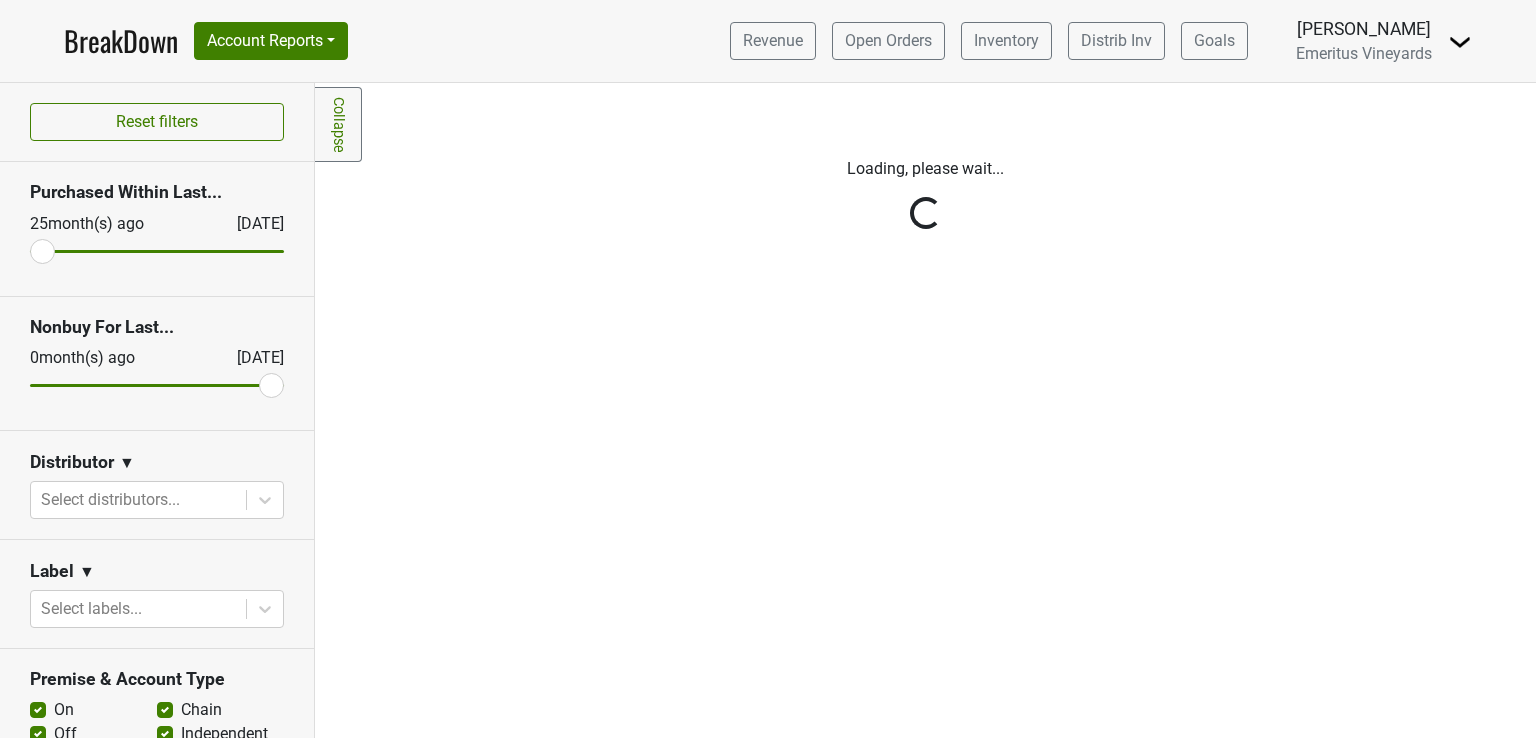 scroll, scrollTop: 0, scrollLeft: 0, axis: both 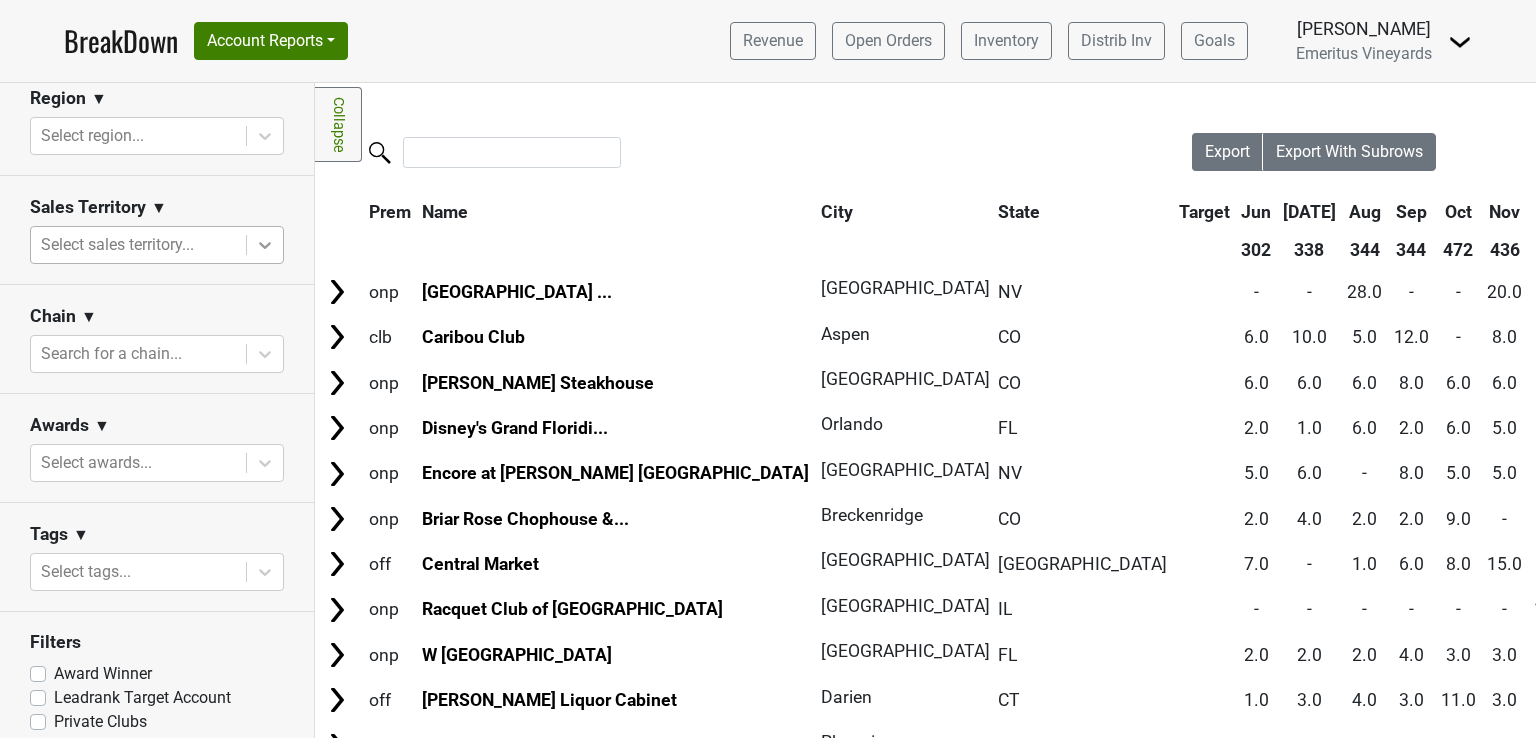 click 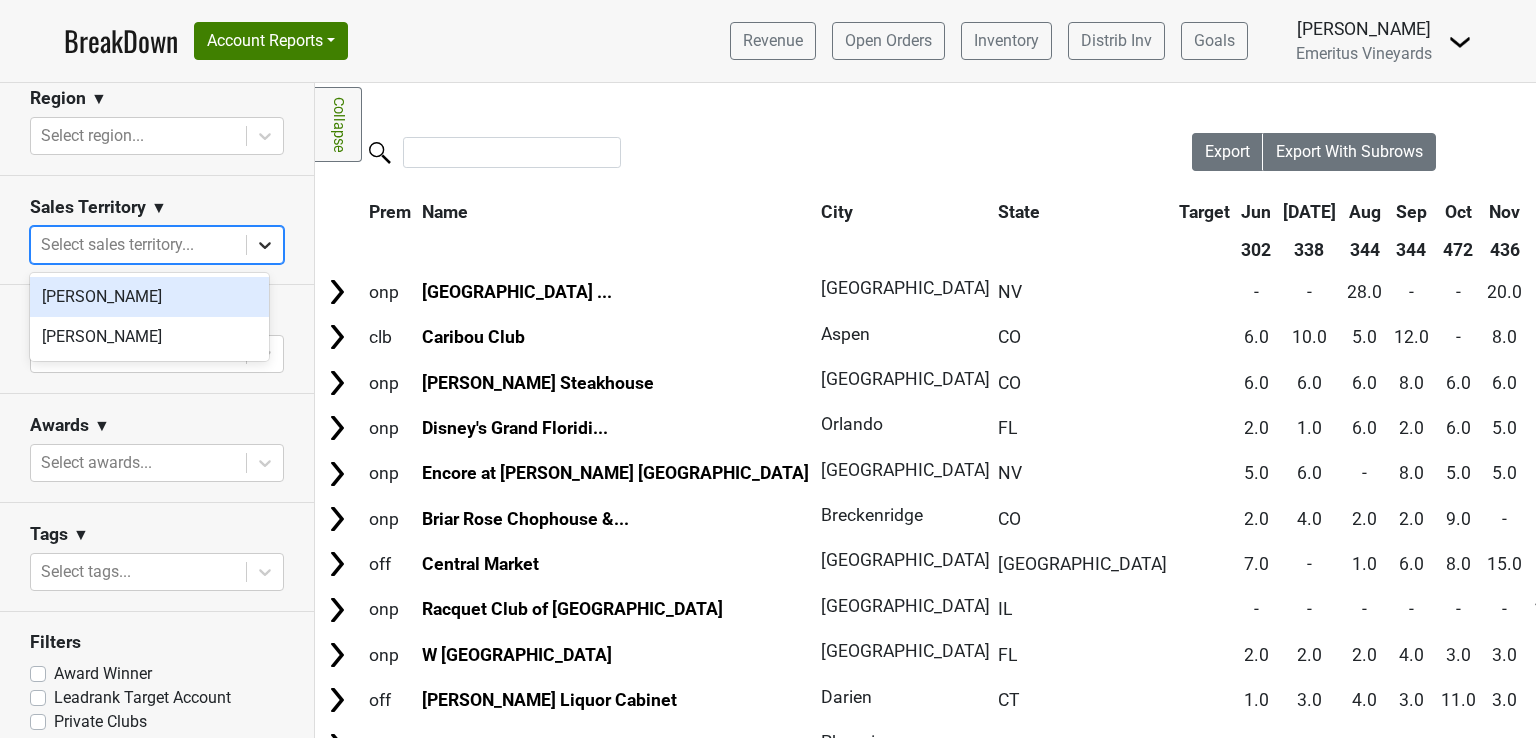click 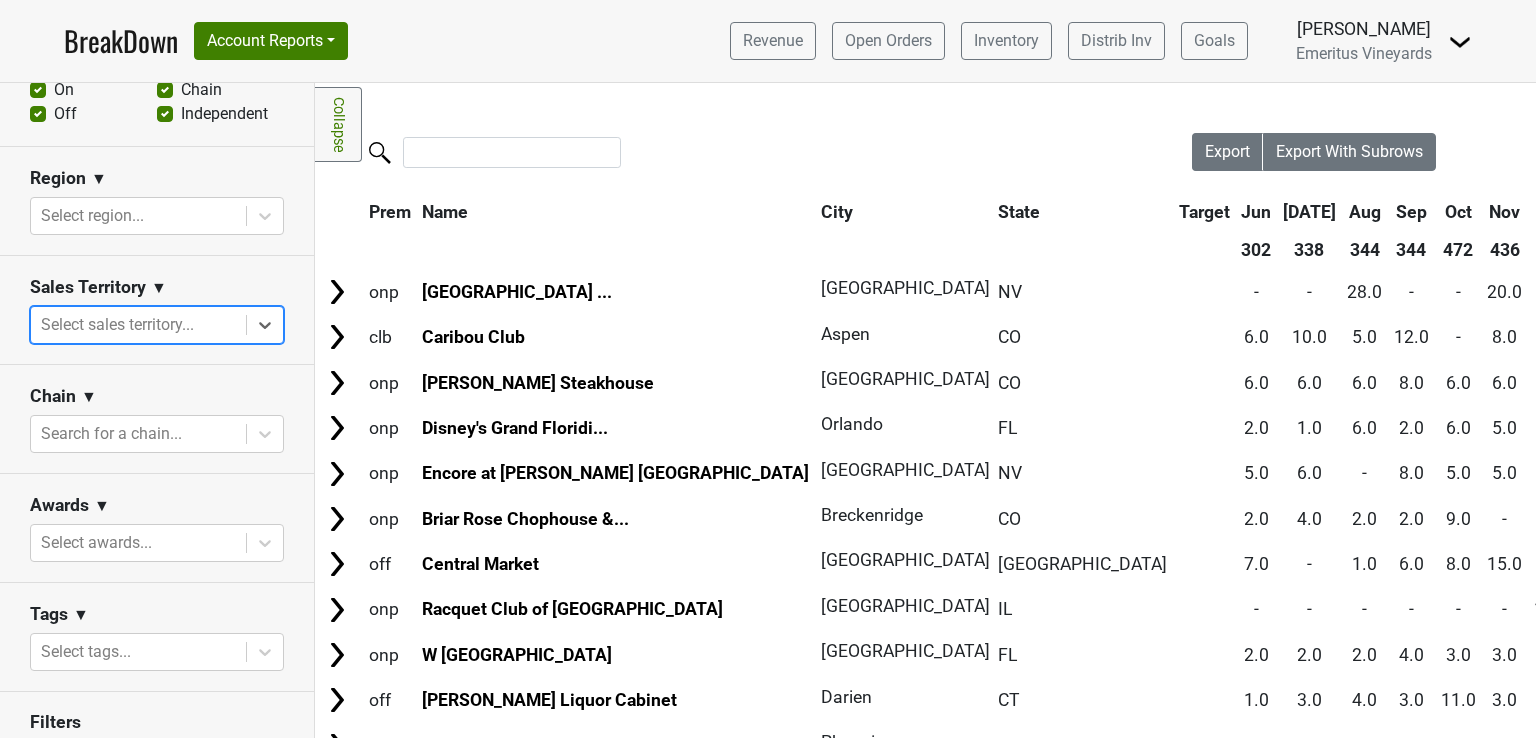 scroll, scrollTop: 500, scrollLeft: 0, axis: vertical 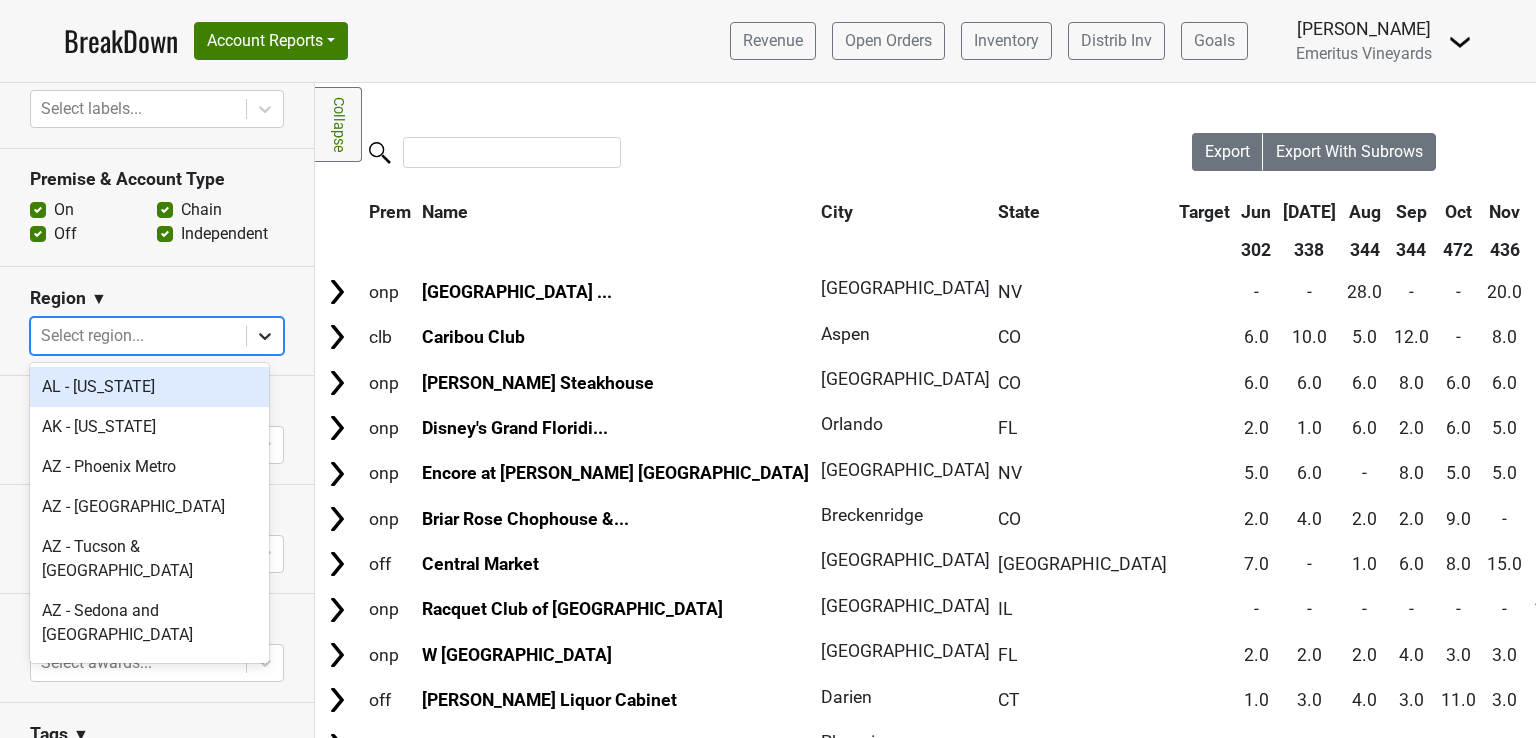 click 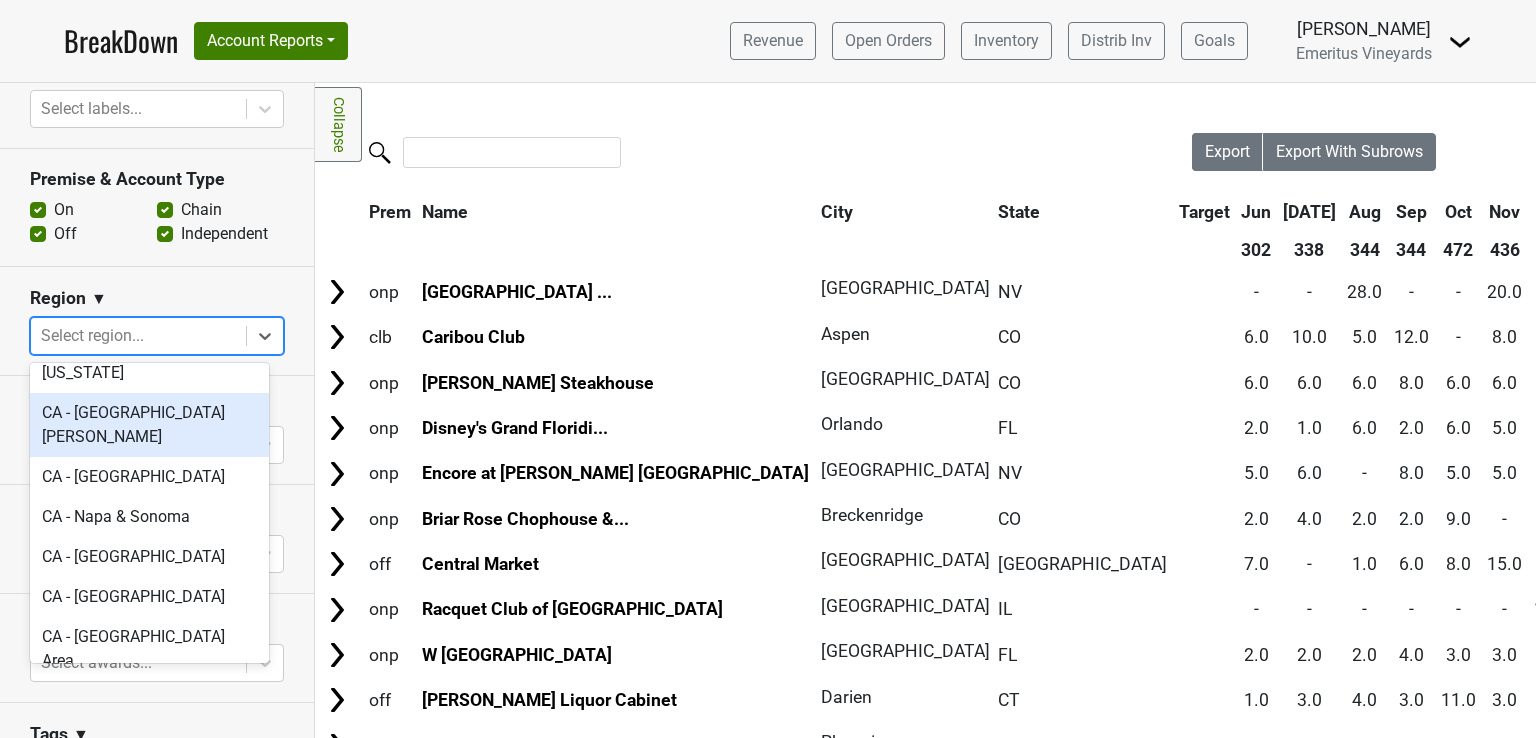 scroll, scrollTop: 600, scrollLeft: 0, axis: vertical 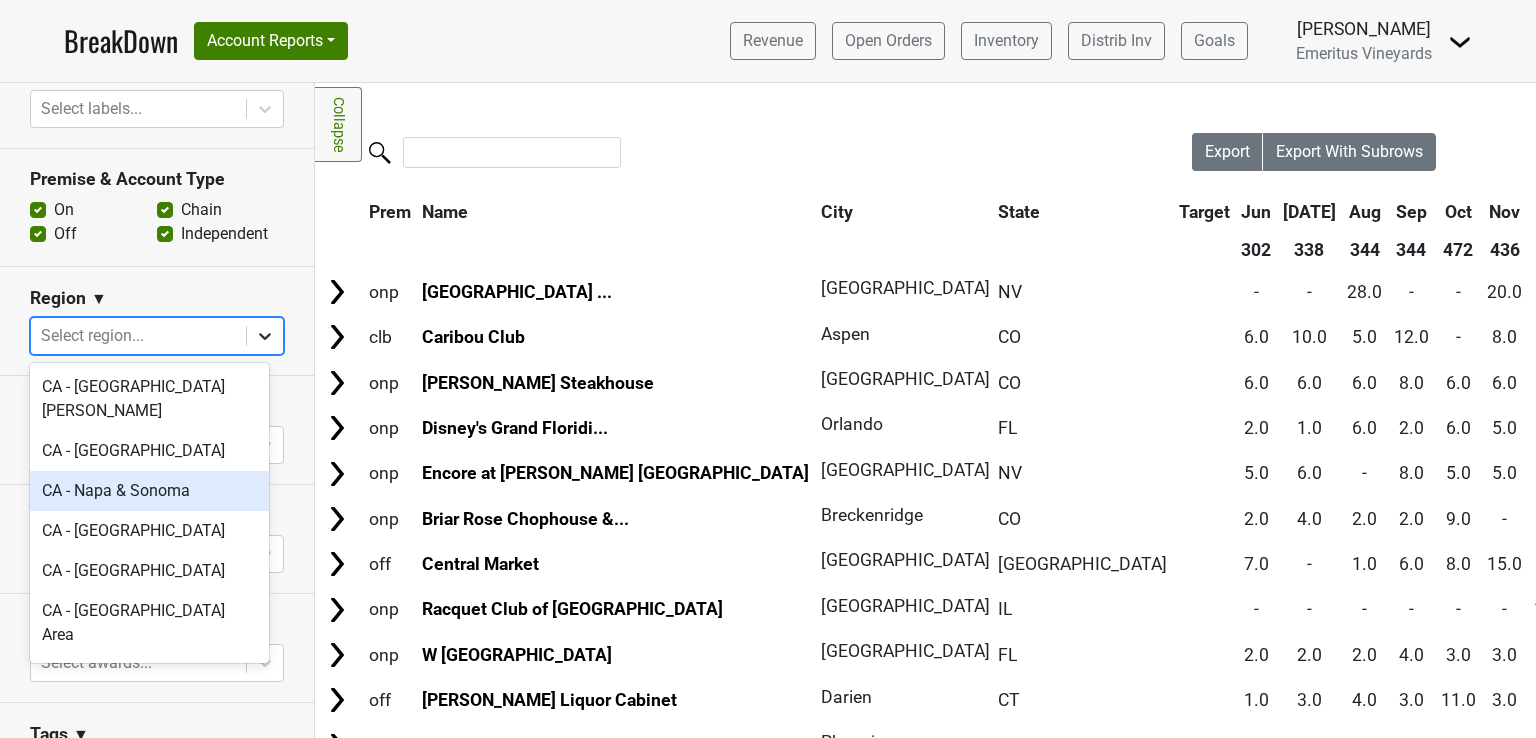 click 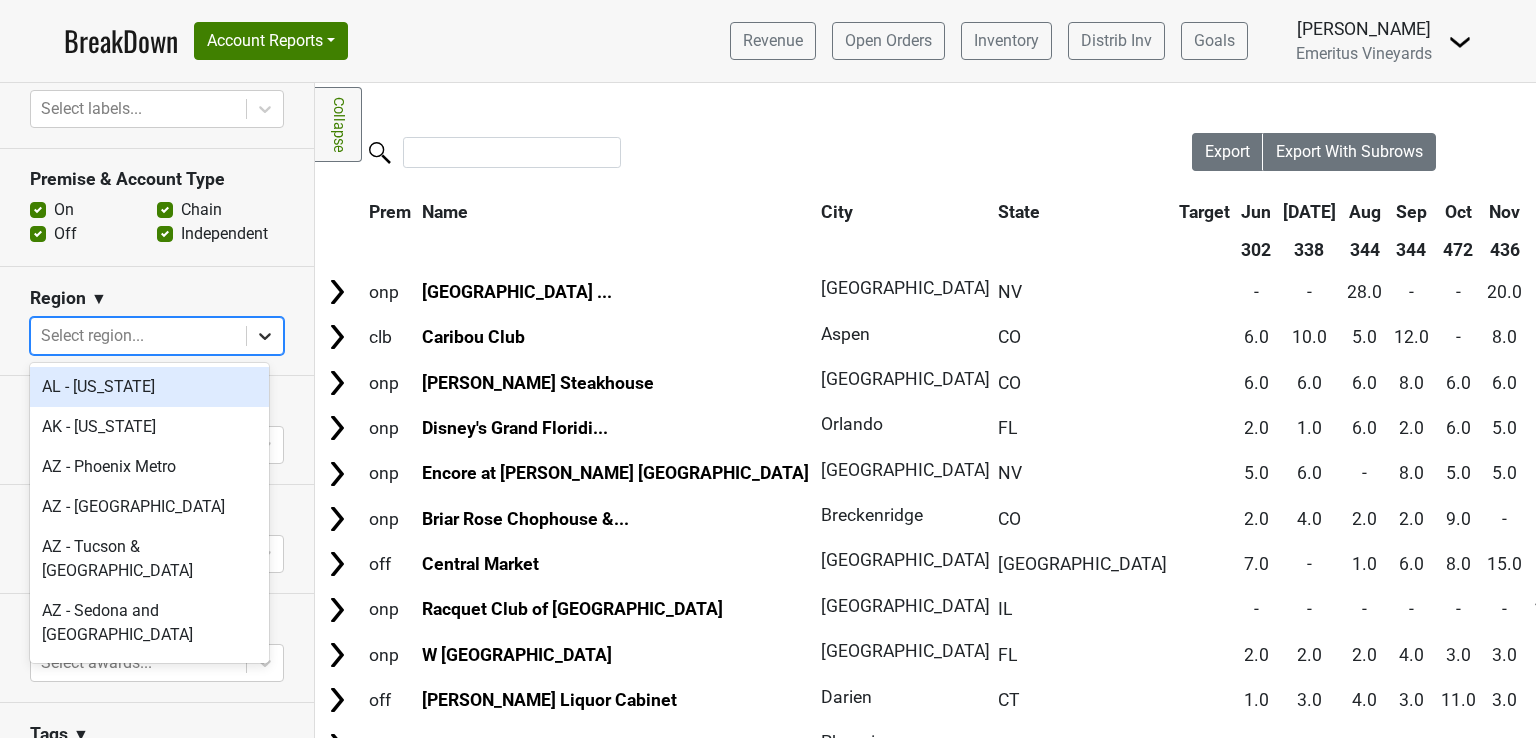 click 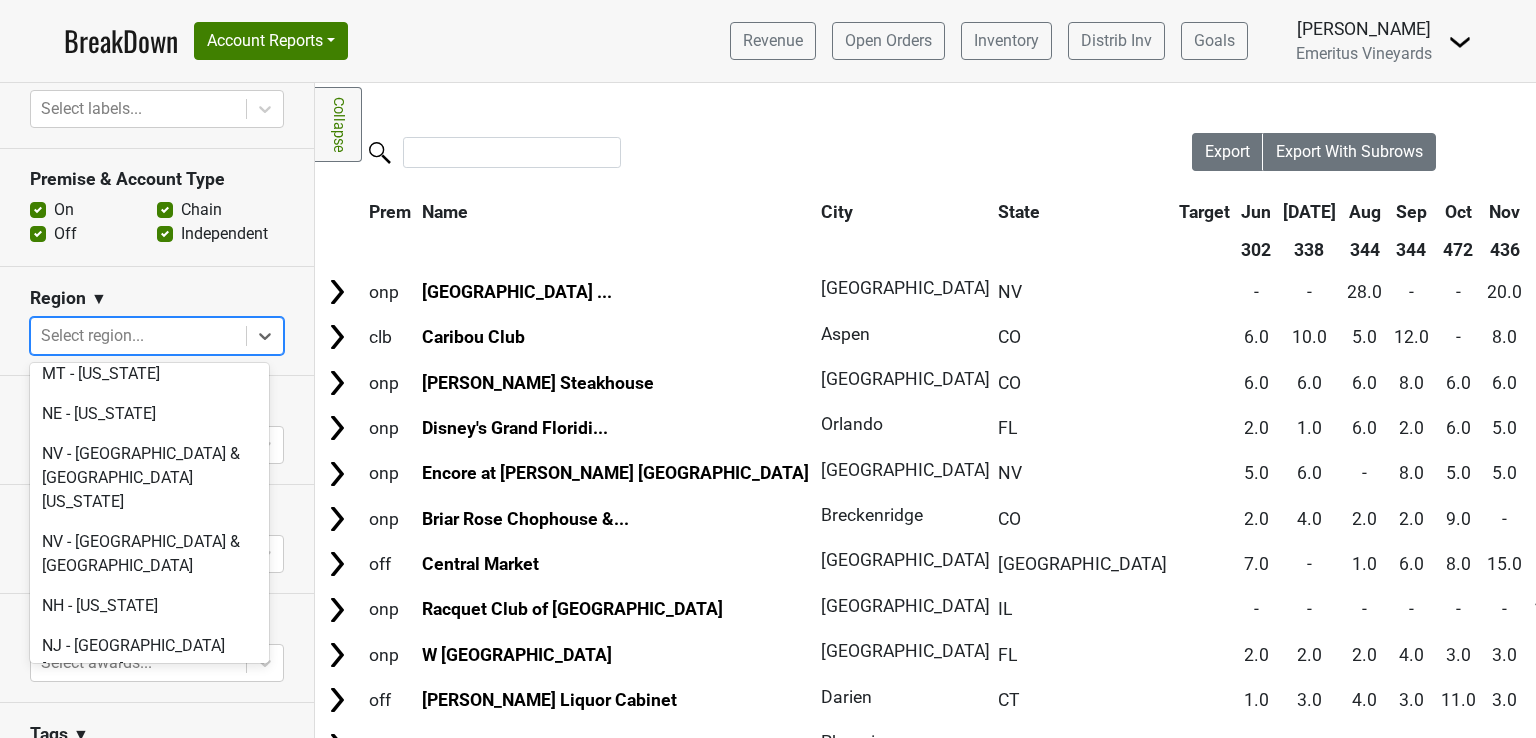 scroll, scrollTop: 3855, scrollLeft: 0, axis: vertical 